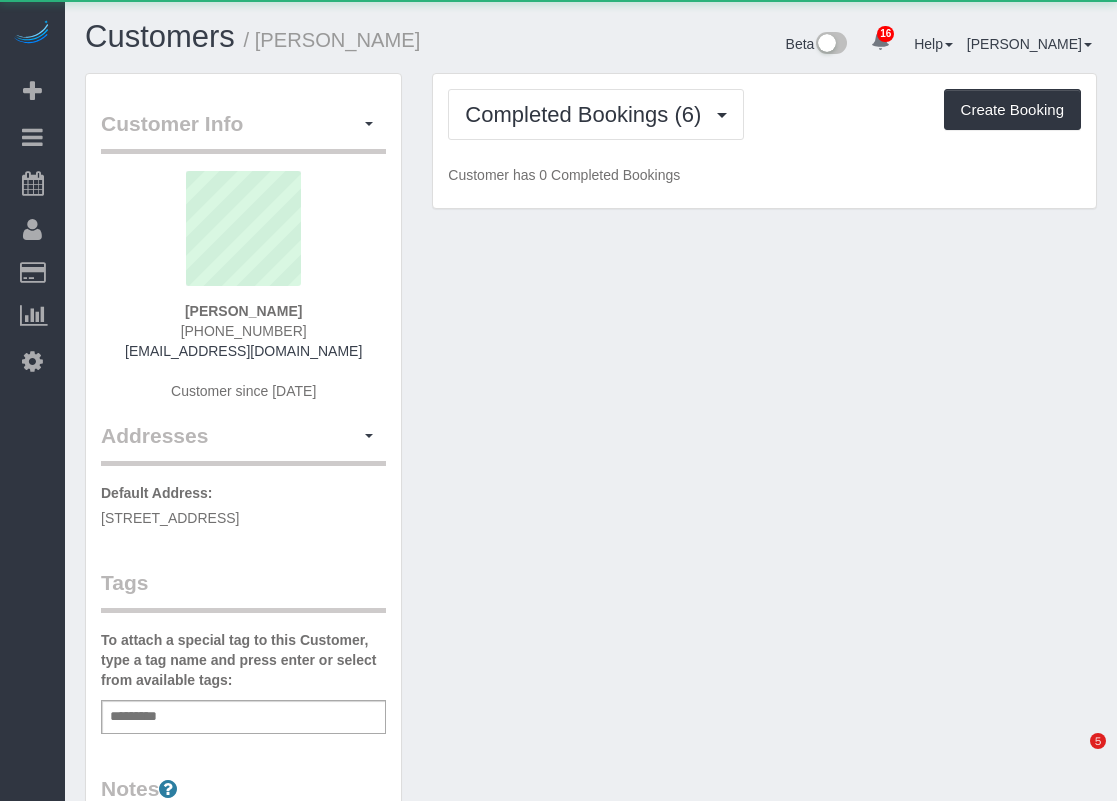 scroll, scrollTop: 0, scrollLeft: 0, axis: both 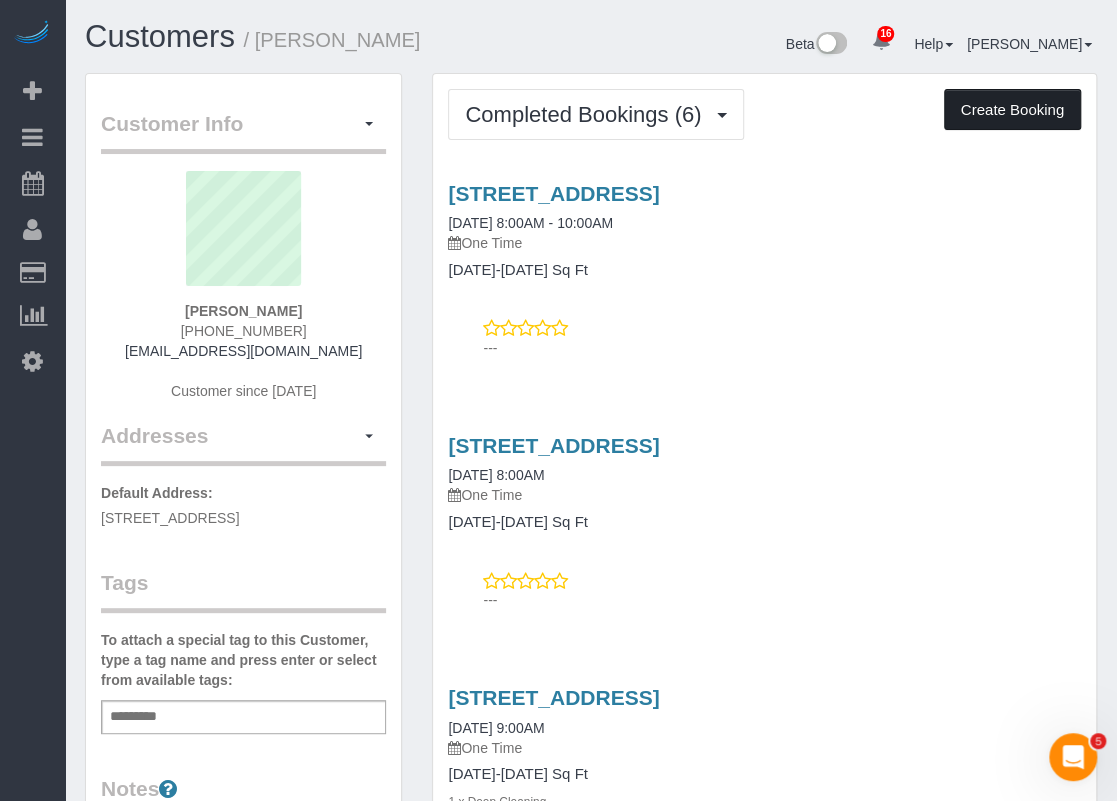 click on "Create Booking" at bounding box center (1012, 110) 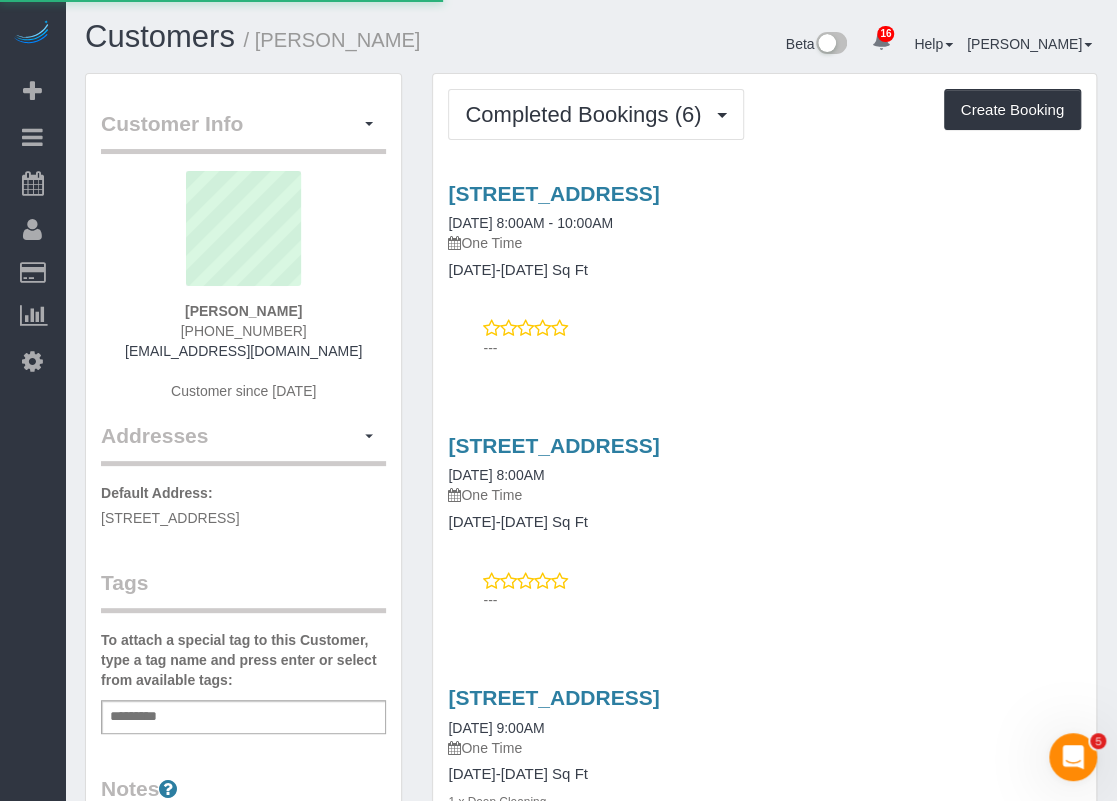 select on "[GEOGRAPHIC_DATA]" 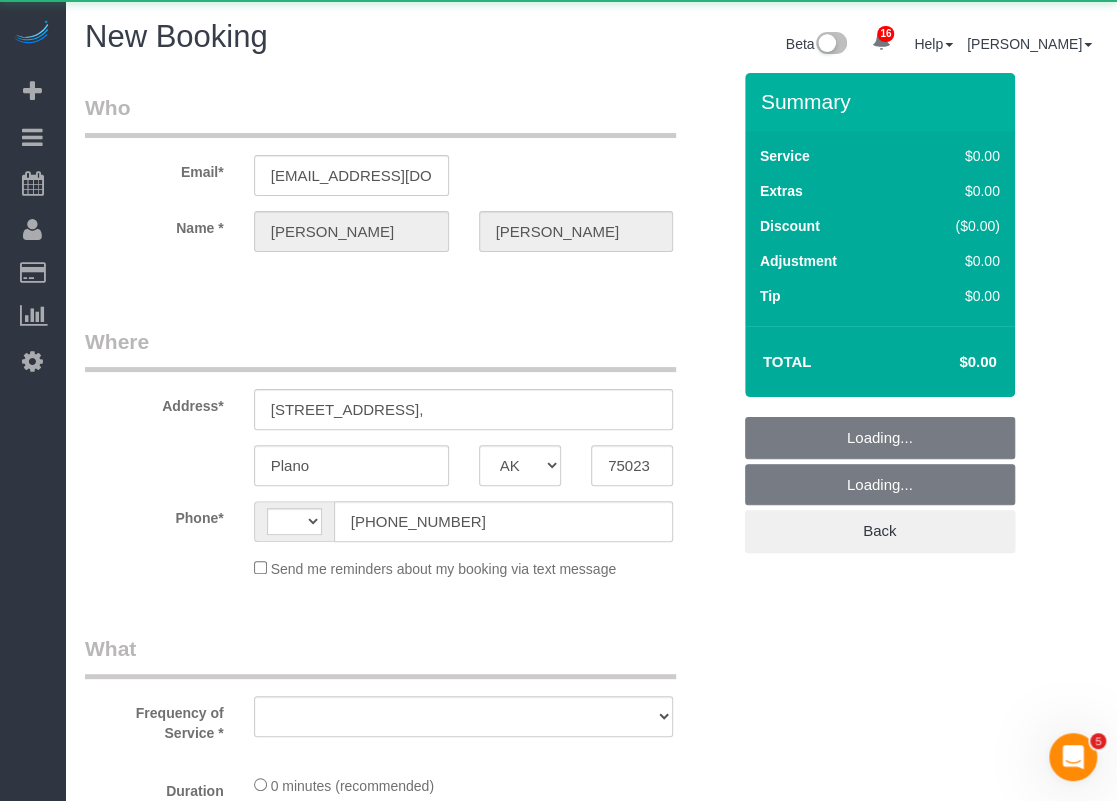 select on "string:[GEOGRAPHIC_DATA]" 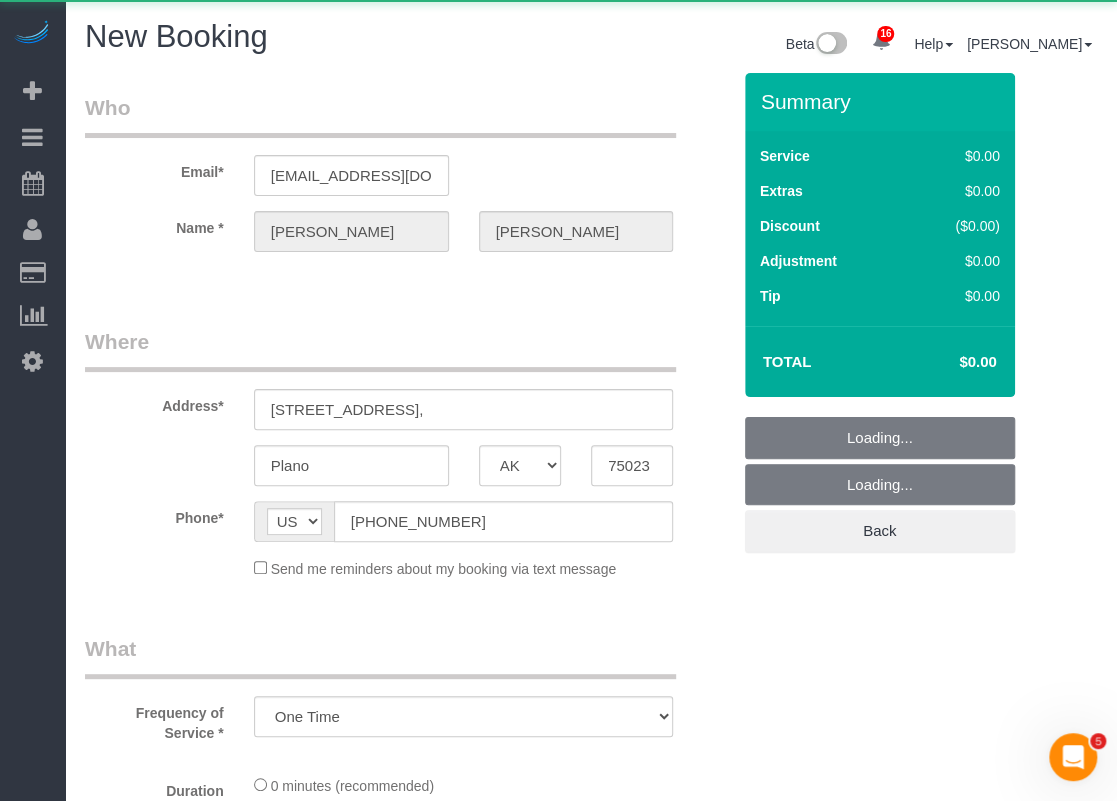 select on "string:fspay-df0ecdd7-8b65-4ac8-ad99-f12c4c708719" 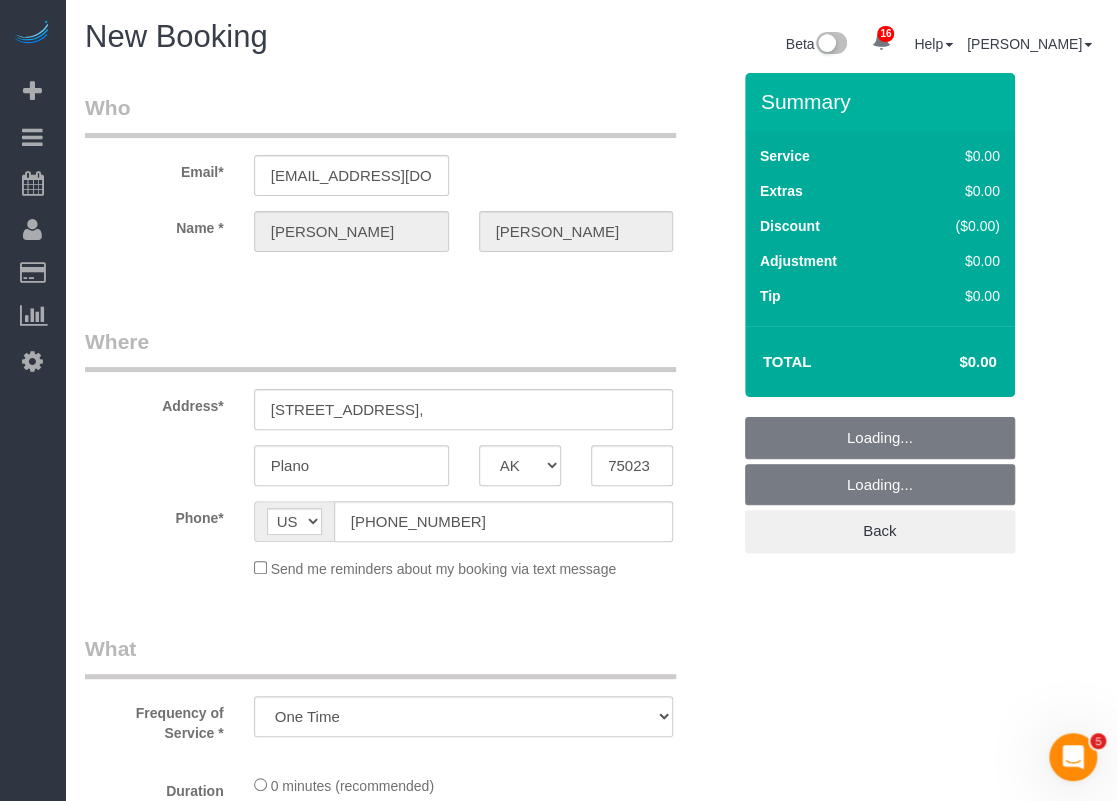 select on "3" 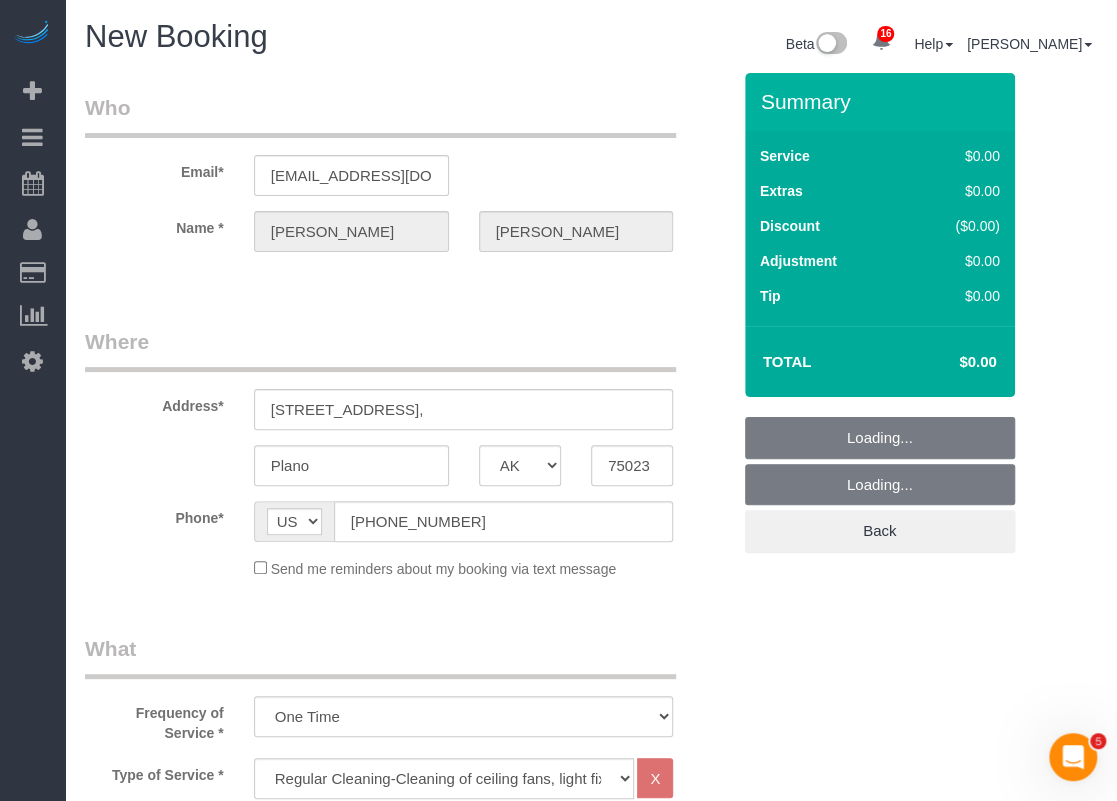 select on "object:1324" 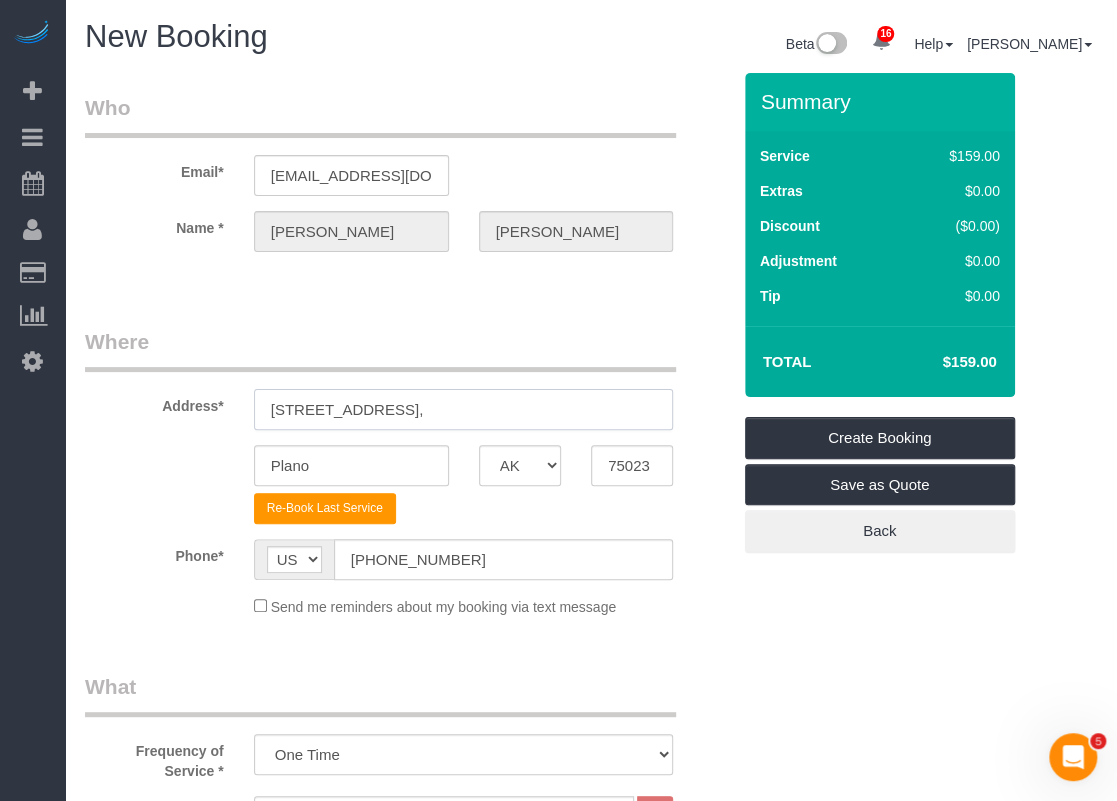 drag, startPoint x: 416, startPoint y: 414, endPoint x: 226, endPoint y: 391, distance: 191.38704 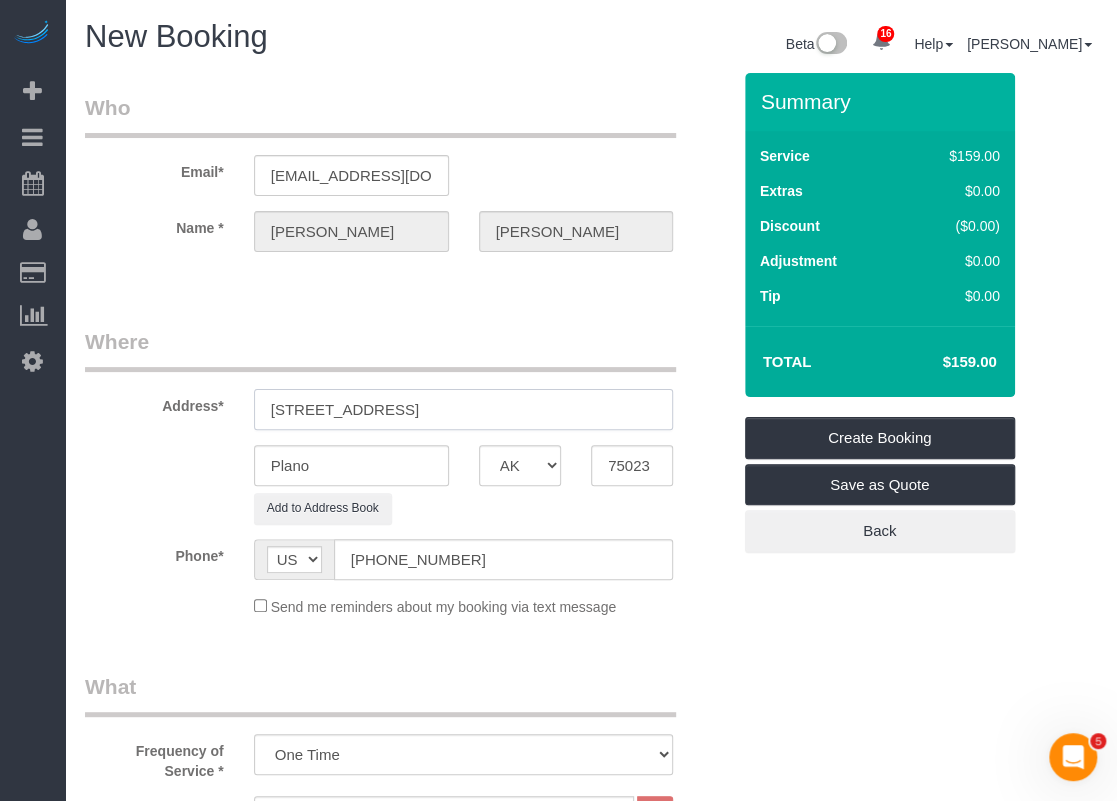 drag, startPoint x: 412, startPoint y: 406, endPoint x: 450, endPoint y: 415, distance: 39.051247 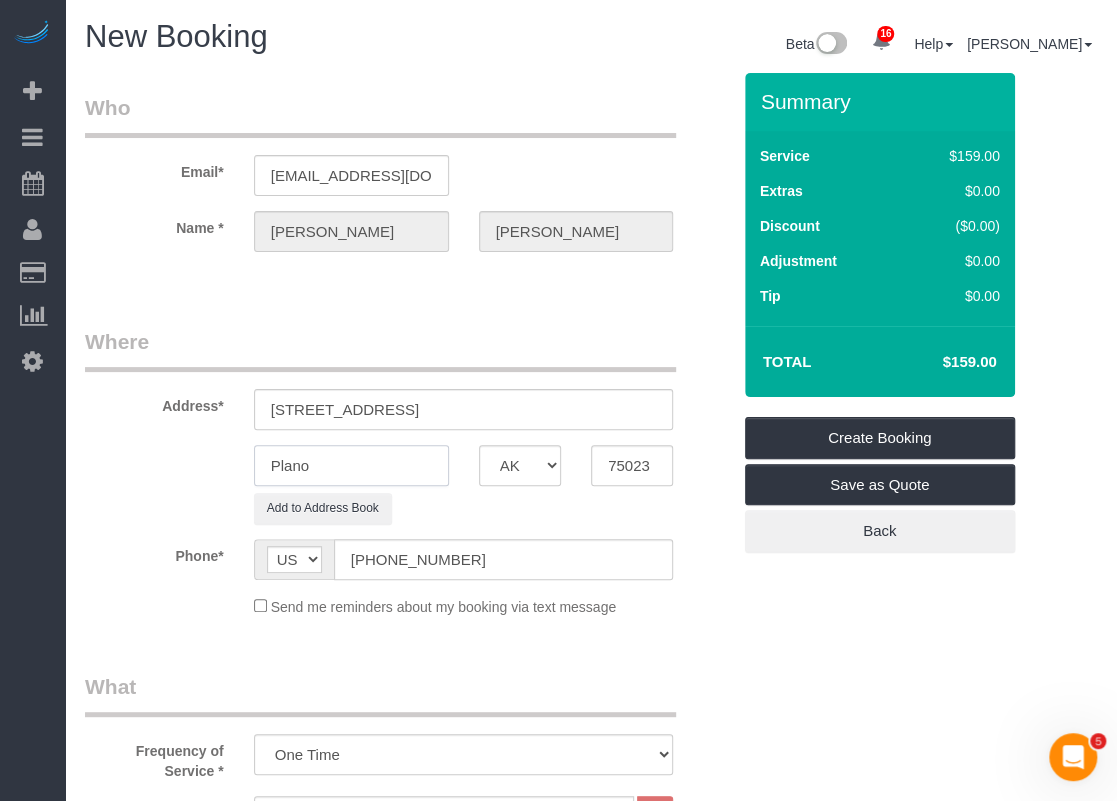 drag, startPoint x: 326, startPoint y: 473, endPoint x: 266, endPoint y: 454, distance: 62.936478 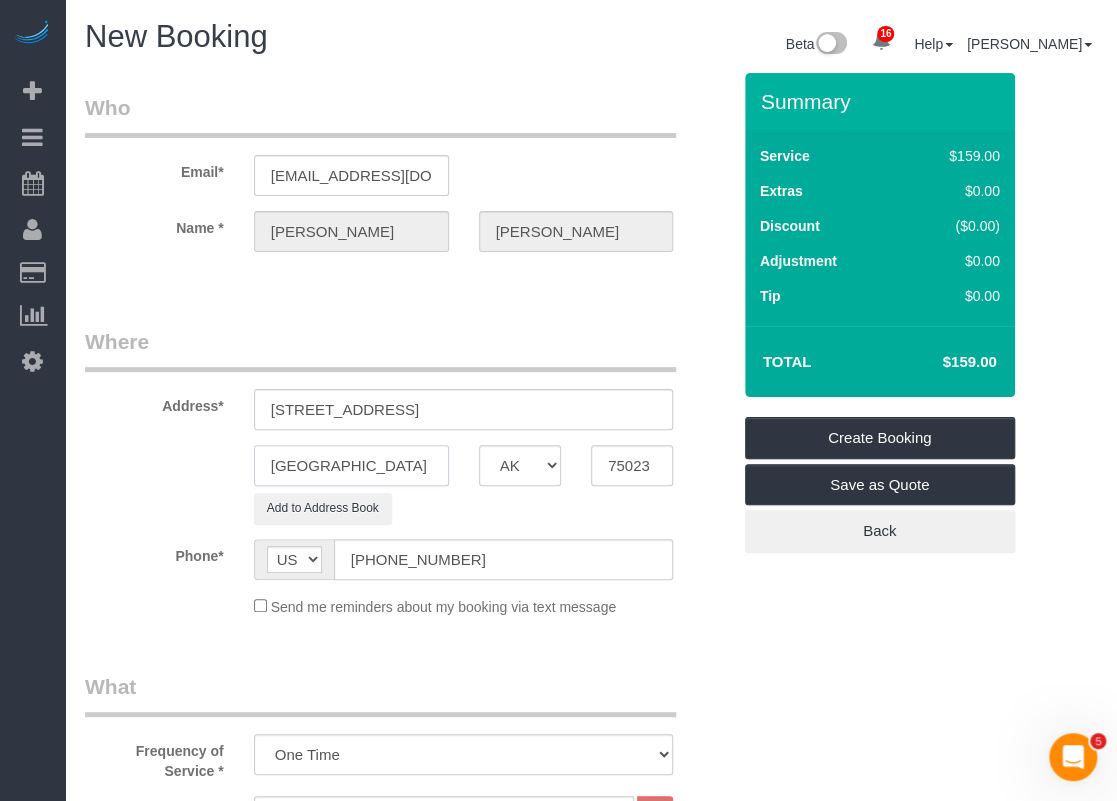 type on "Dallas" 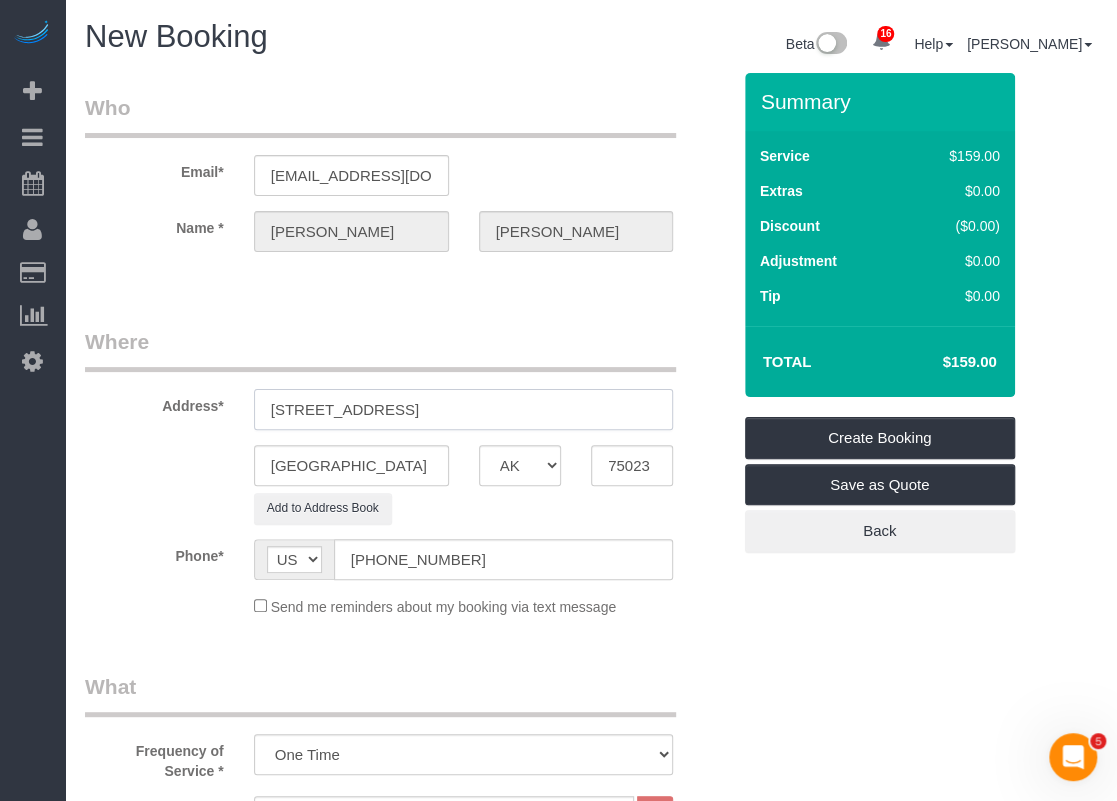 drag, startPoint x: 490, startPoint y: 407, endPoint x: 442, endPoint y: 403, distance: 48.166378 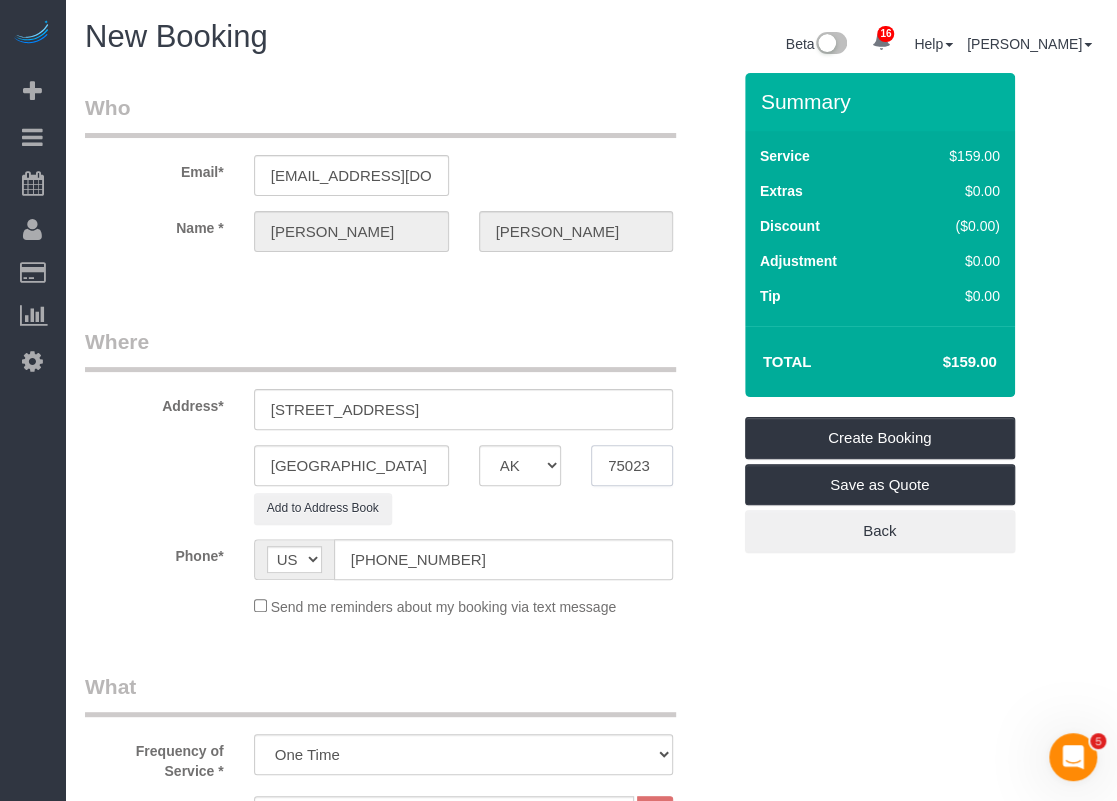 drag, startPoint x: 656, startPoint y: 465, endPoint x: 580, endPoint y: 455, distance: 76.655075 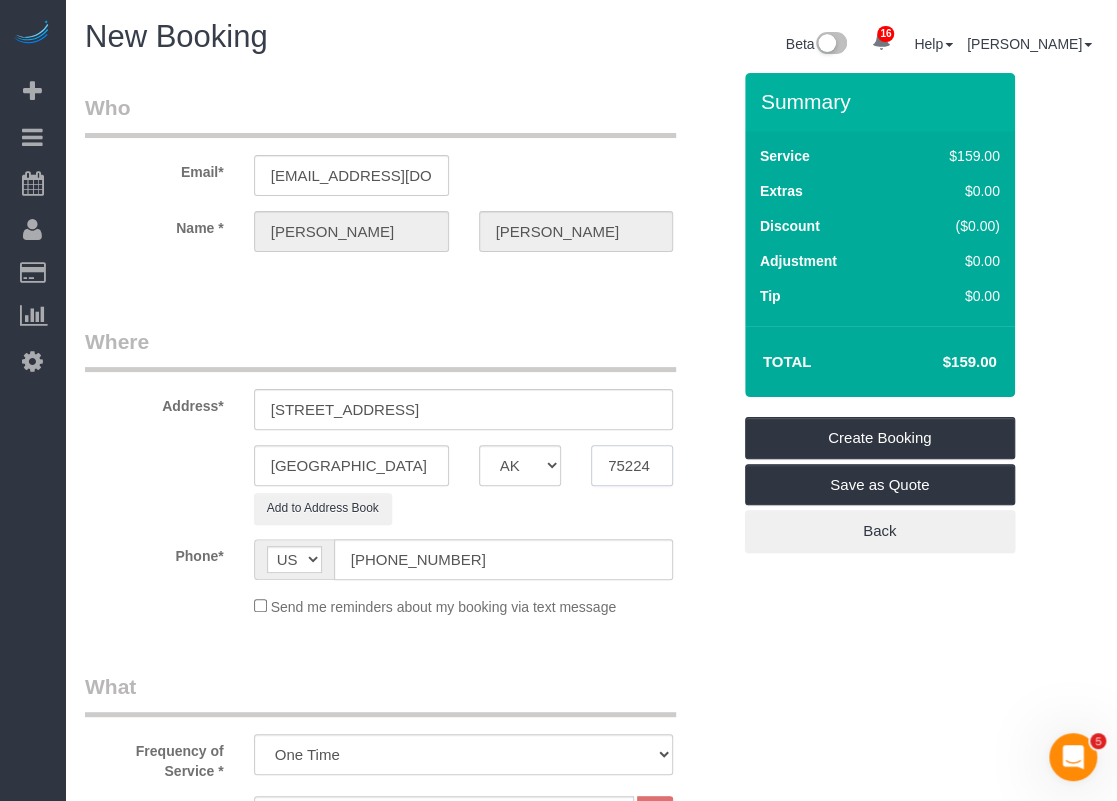 type on "75224" 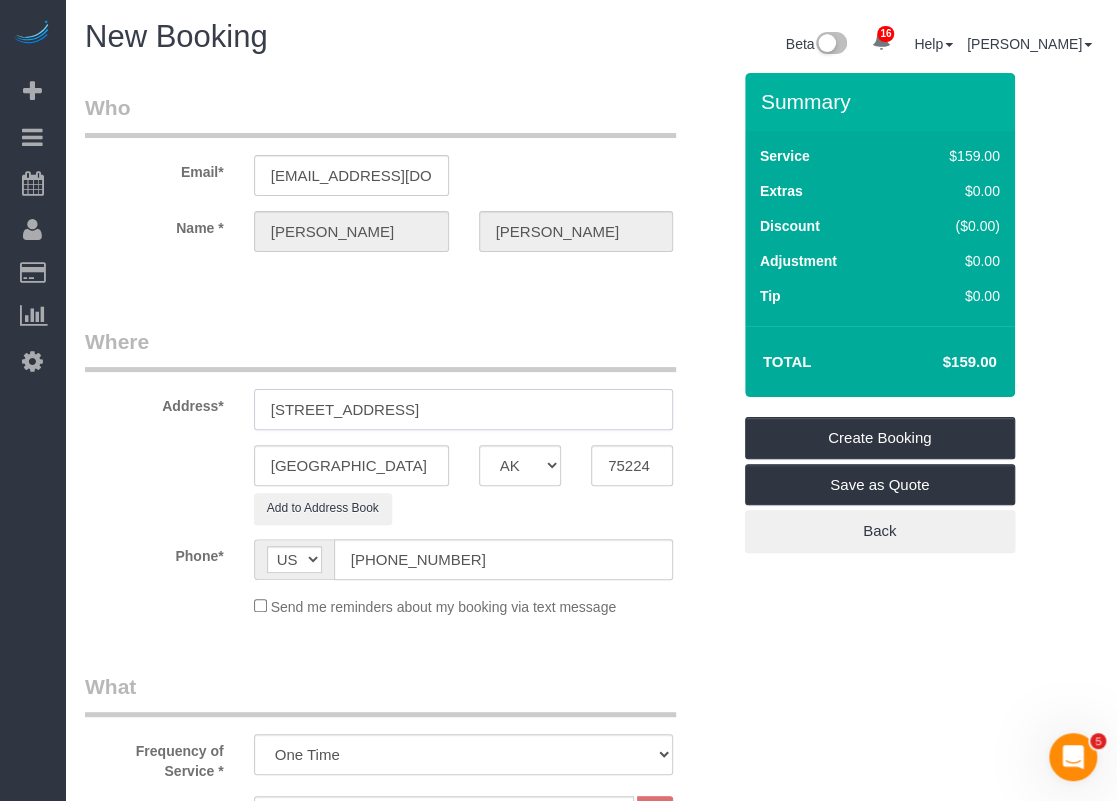 drag, startPoint x: 432, startPoint y: 411, endPoint x: 402, endPoint y: 417, distance: 30.594116 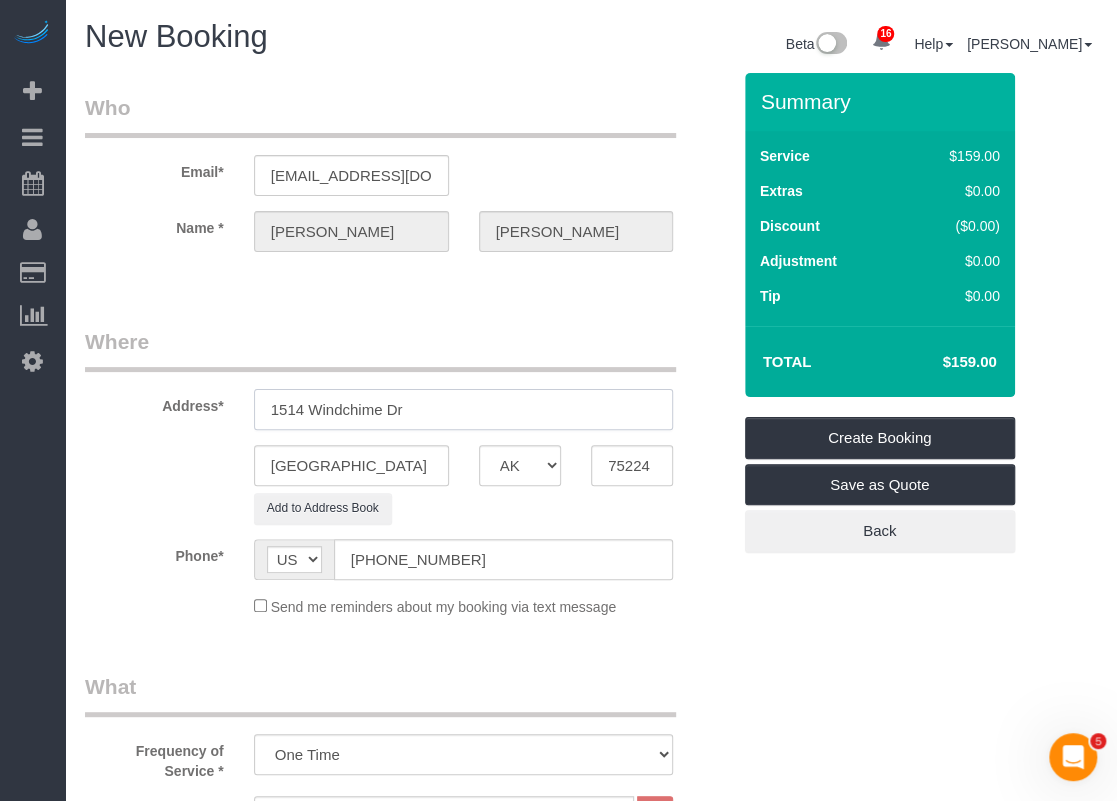 type on "1514 Windchime Dr" 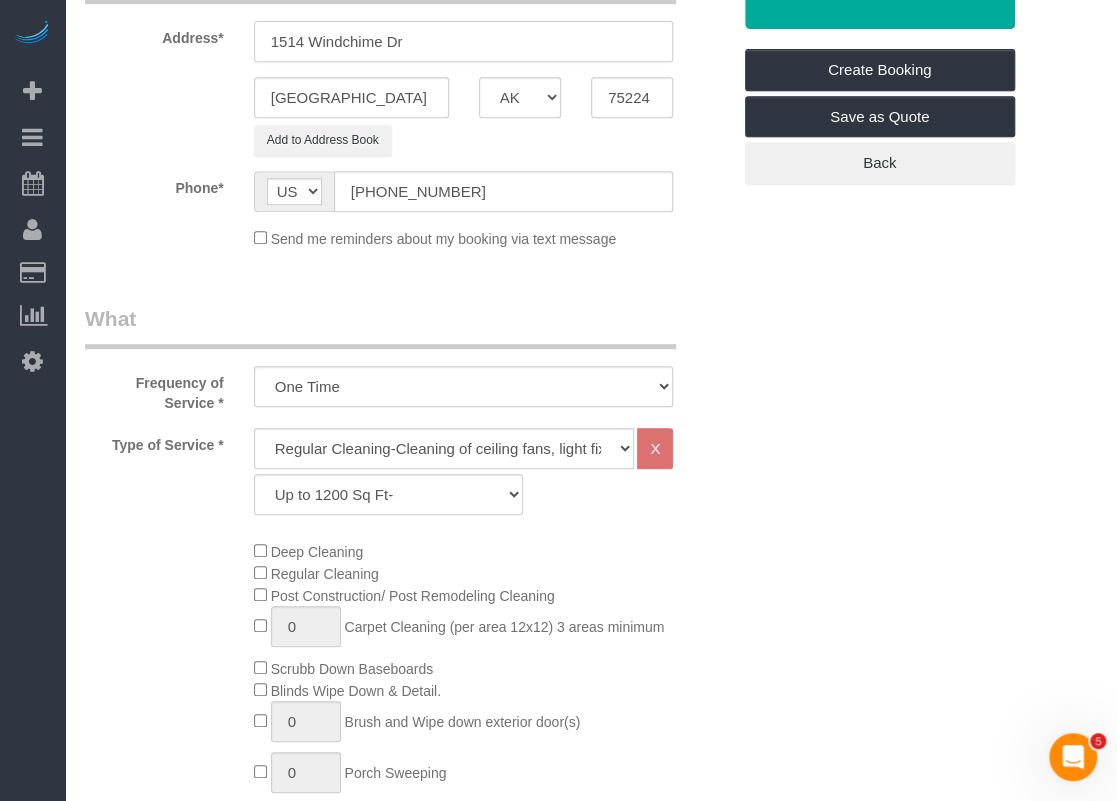 scroll, scrollTop: 400, scrollLeft: 0, axis: vertical 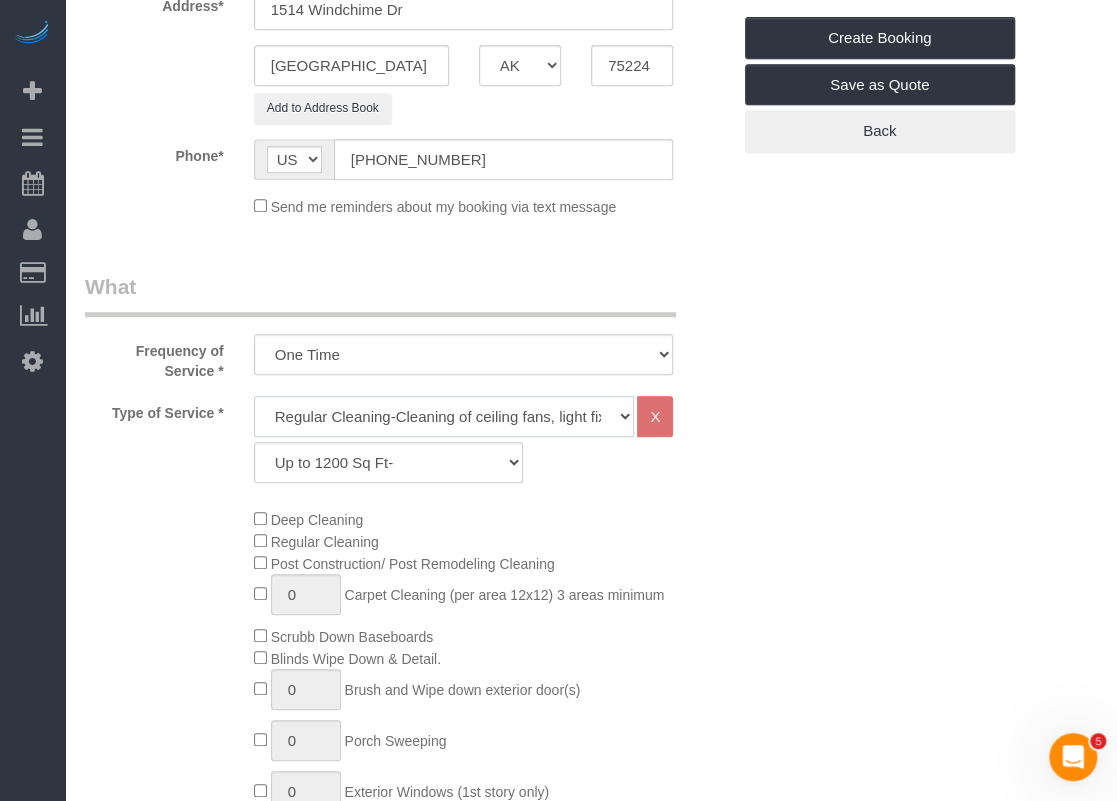 click on "Regular Cleaning-Cleaning of ceiling fans, light fixtures, windowsills, dust baseboards, interior windows, mirrors, dust blinds, countertops, sinks, tubs/showers, toilets, inside all kitchen appliances, inside cabinets, sweeping, mopping, and vacuuming. *Deep Cleaning + $95 (When a heavier cleaning is required due to excess dirt, grime and build-up) Requires more time and products. Price may vary due to condition." 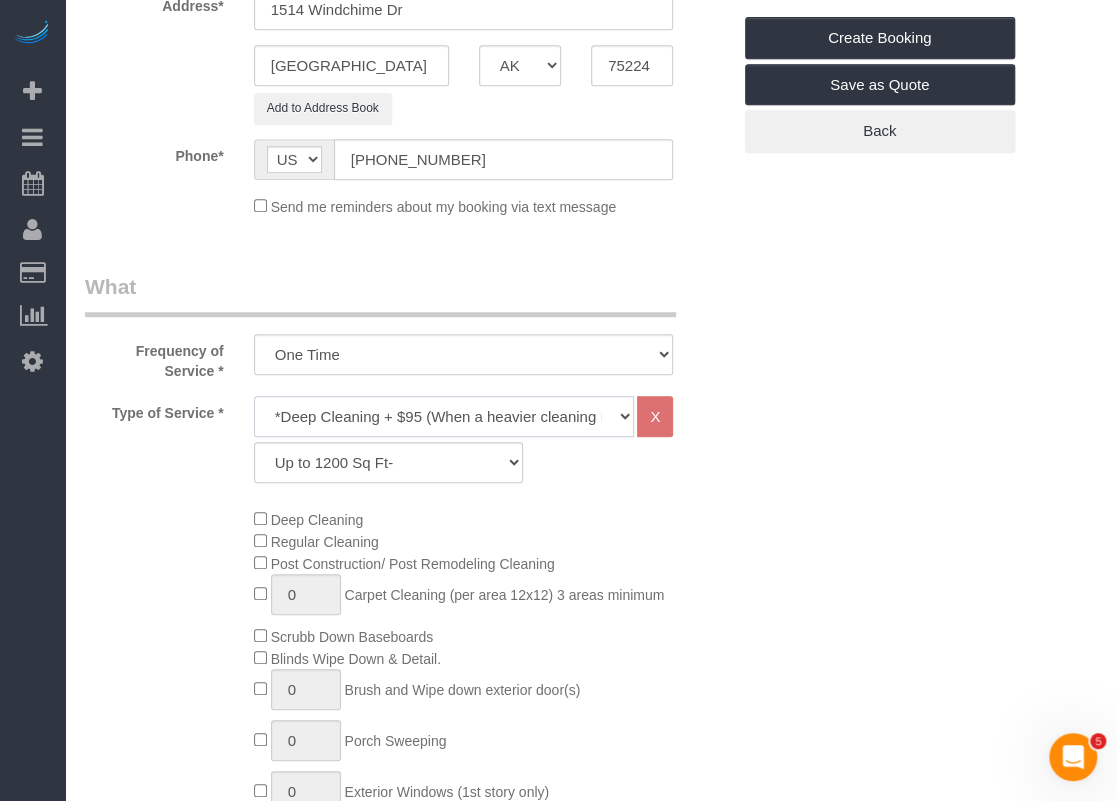 click on "Regular Cleaning-Cleaning of ceiling fans, light fixtures, windowsills, dust baseboards, interior windows, mirrors, dust blinds, countertops, sinks, tubs/showers, toilets, inside all kitchen appliances, inside cabinets, sweeping, mopping, and vacuuming. *Deep Cleaning + $95 (When a heavier cleaning is required due to excess dirt, grime and build-up) Requires more time and products. Price may vary due to condition." 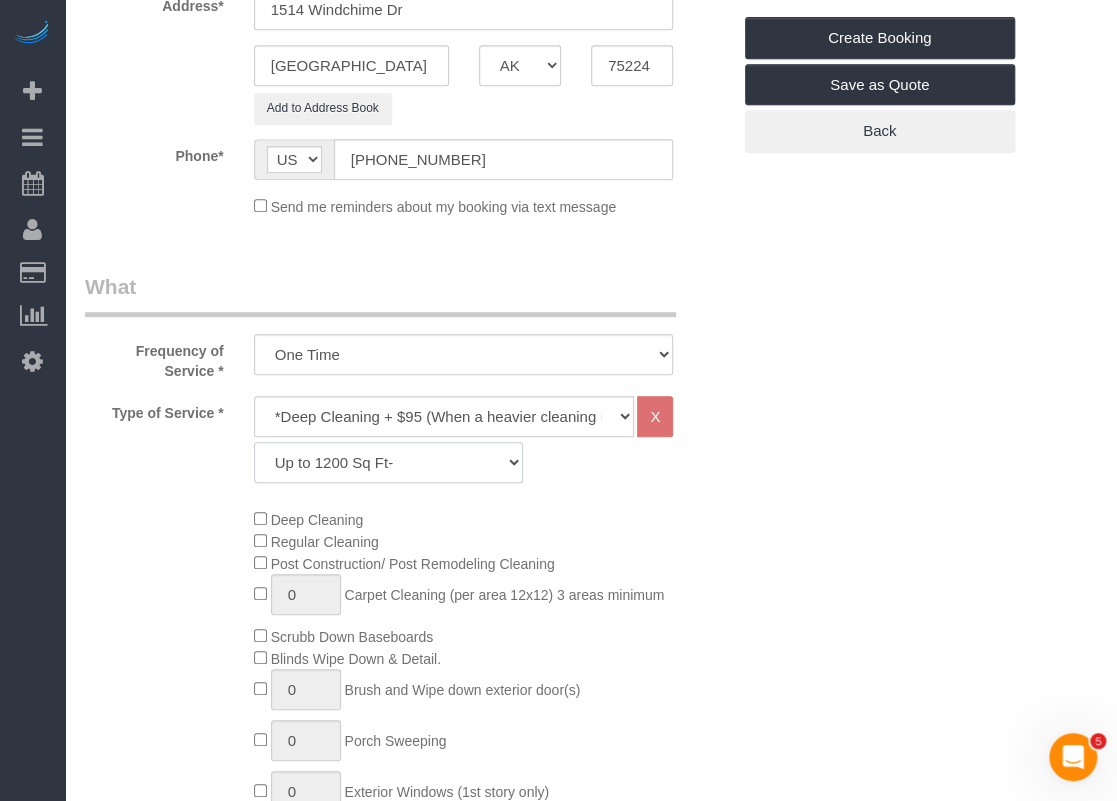 click on "Up to 1200 Sq Ft- 1201-1500 Sq Ft 1501-1800 Sq Ft 1801-2000 Sq Ft 2001-2300 Sq Ft 2301-2500 Sq Ft 2500-2700 Sq Ft 2701-3000 Sq Ft 3001-3300 Sq Ft 3301-3600 Sq Ft 3601-3999 Sq Ft 4000-4300 Sq Ft 4301-4600 Sq Ft 4601-5000 Sq Ft" 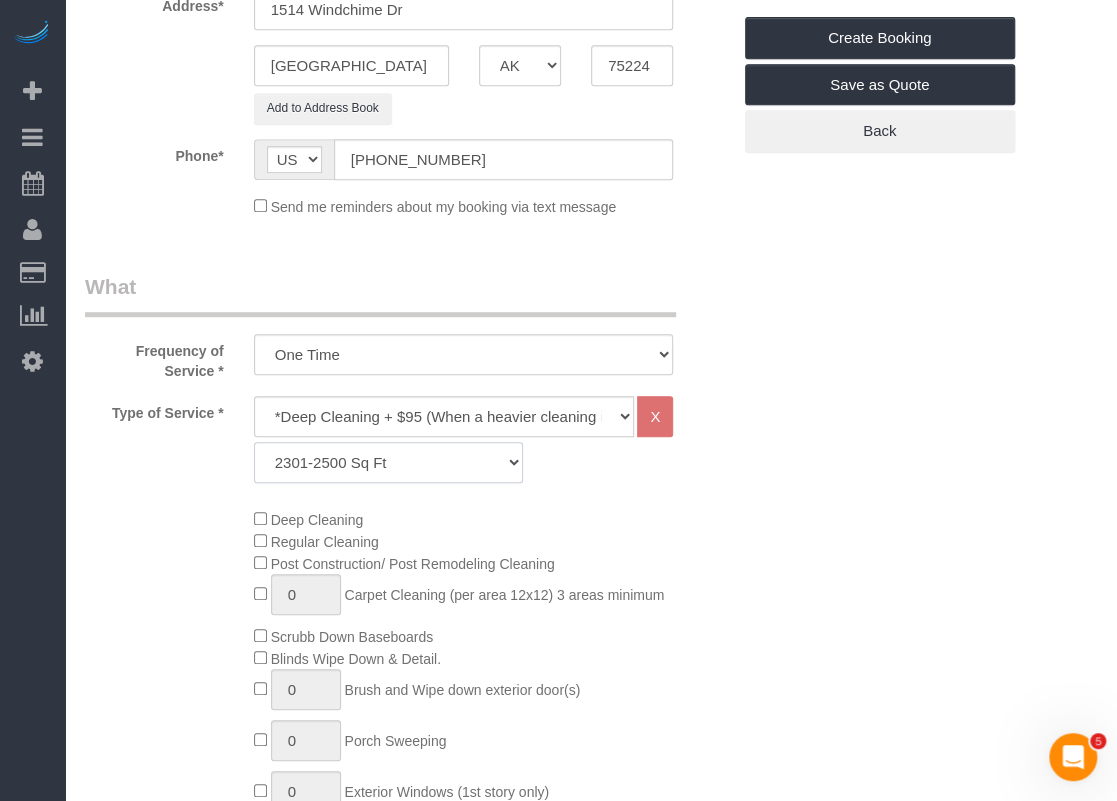 click on "Up to 1200 Sq Ft- 1201-1500 Sq Ft 1501-1800 Sq Ft 1801-2000 Sq Ft 2001-2300 Sq Ft 2301-2500 Sq Ft 2500-2700 Sq Ft 2701-3000 Sq Ft 3001-3300 Sq Ft 3301-3600 Sq Ft 3601-3999 Sq Ft 4000-4300 Sq Ft 4301-4600 Sq Ft 4601-5000 Sq Ft" 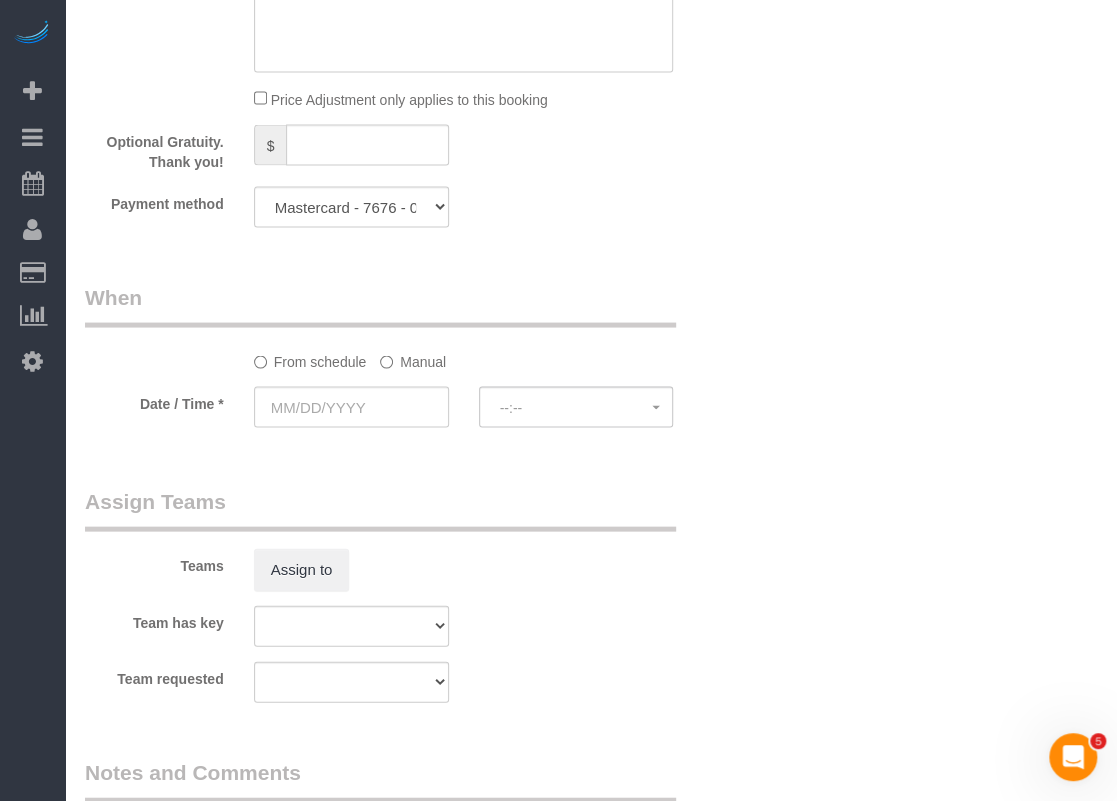 scroll, scrollTop: 1600, scrollLeft: 0, axis: vertical 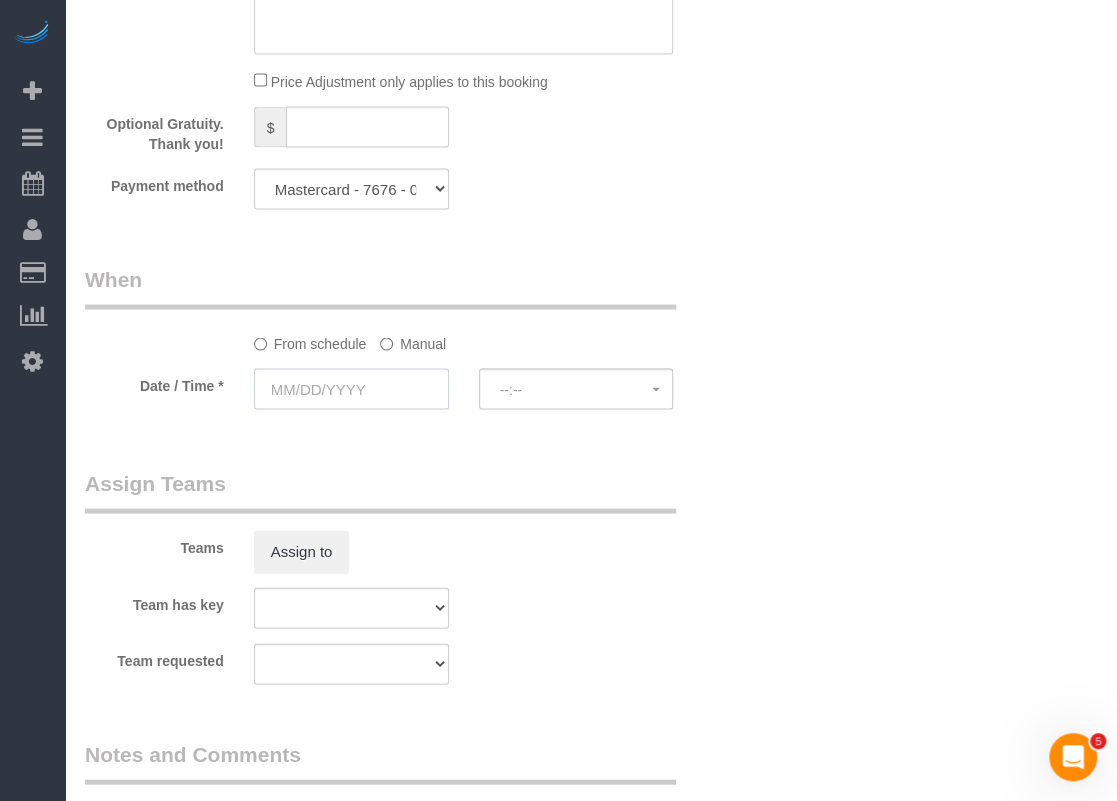 click at bounding box center [351, 388] 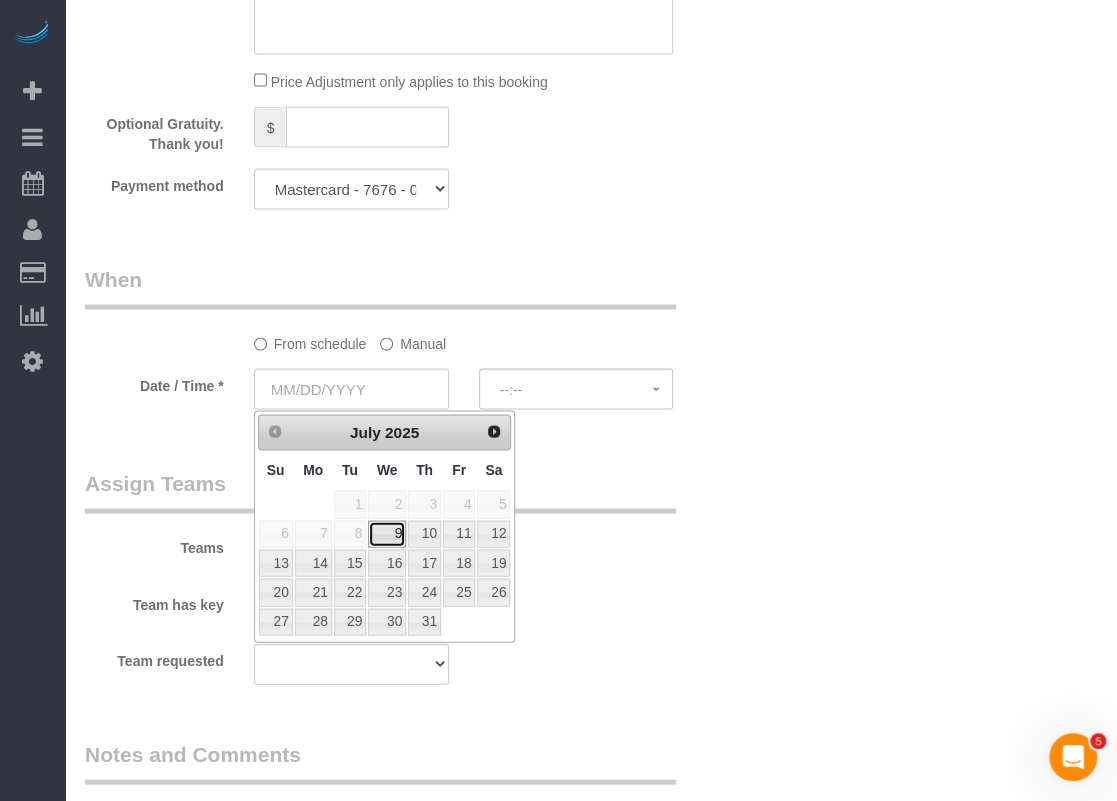 click on "9" at bounding box center (387, 533) 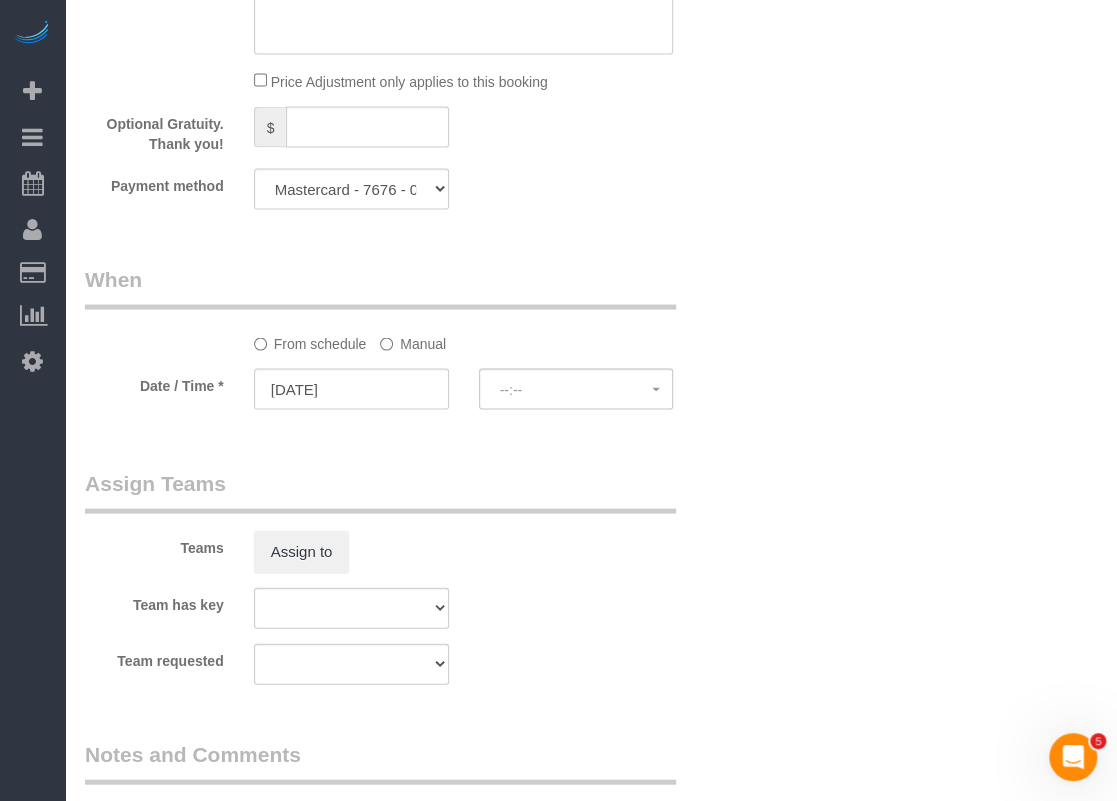 select on "spot1" 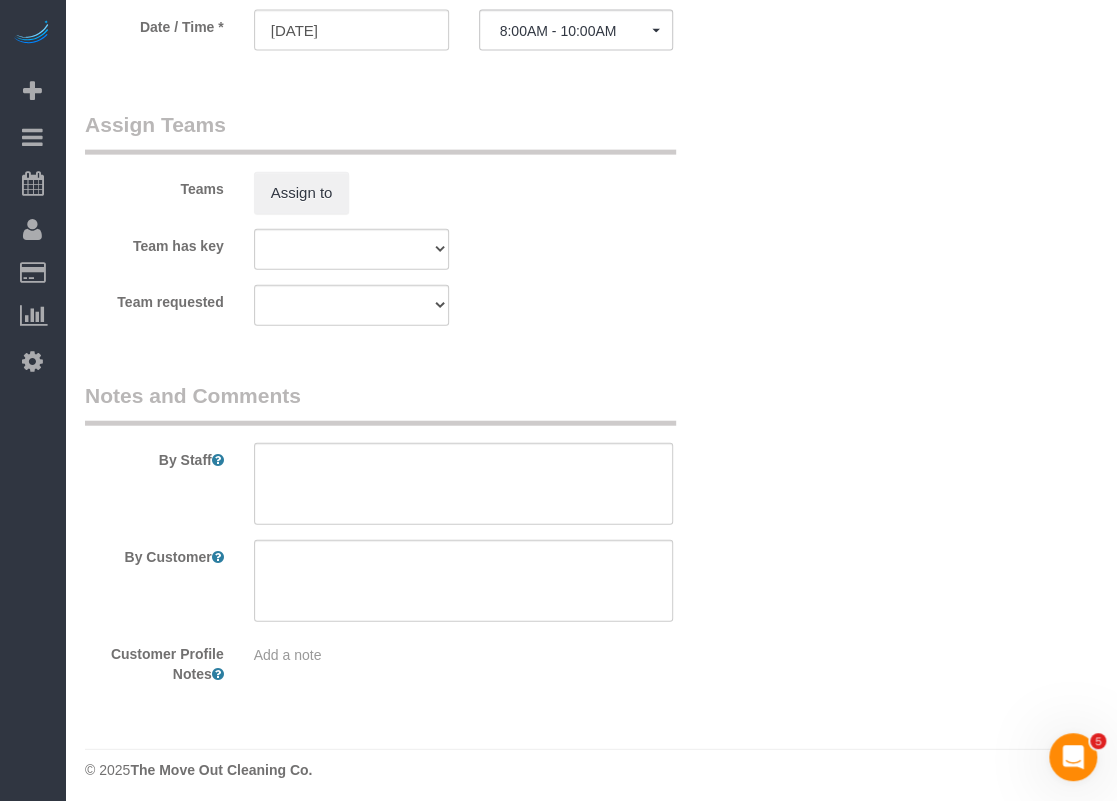 scroll, scrollTop: 1964, scrollLeft: 0, axis: vertical 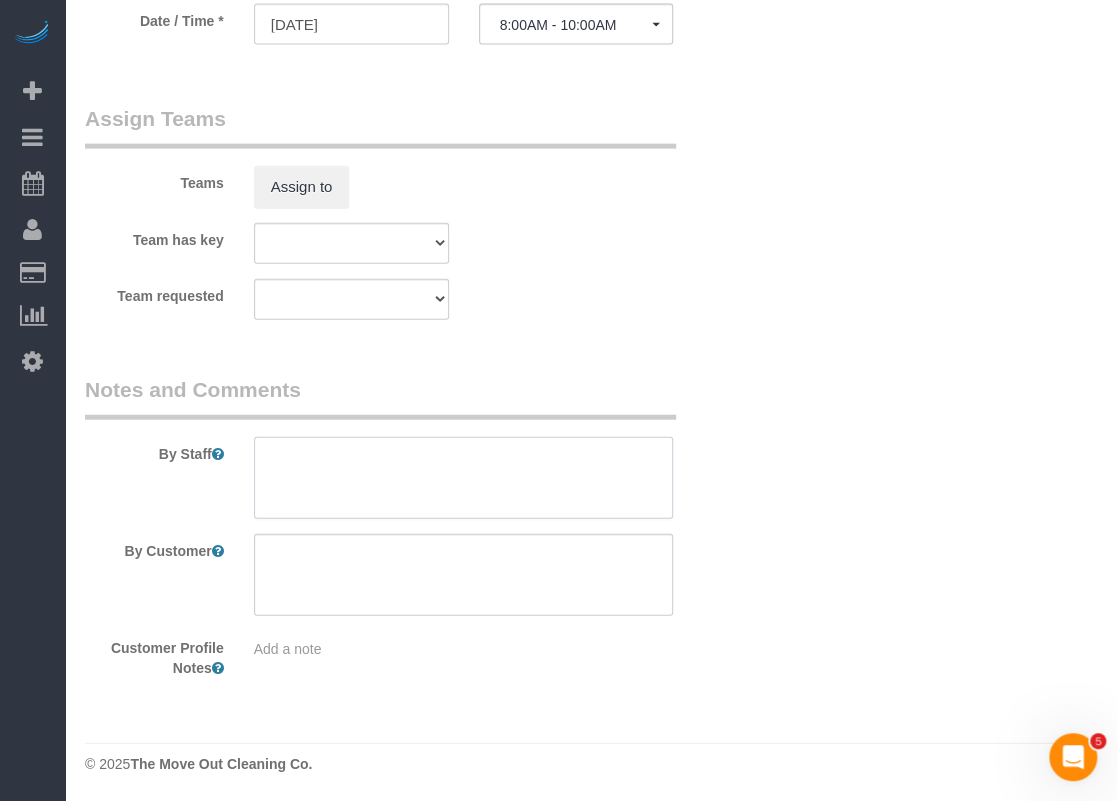 click at bounding box center (464, 478) 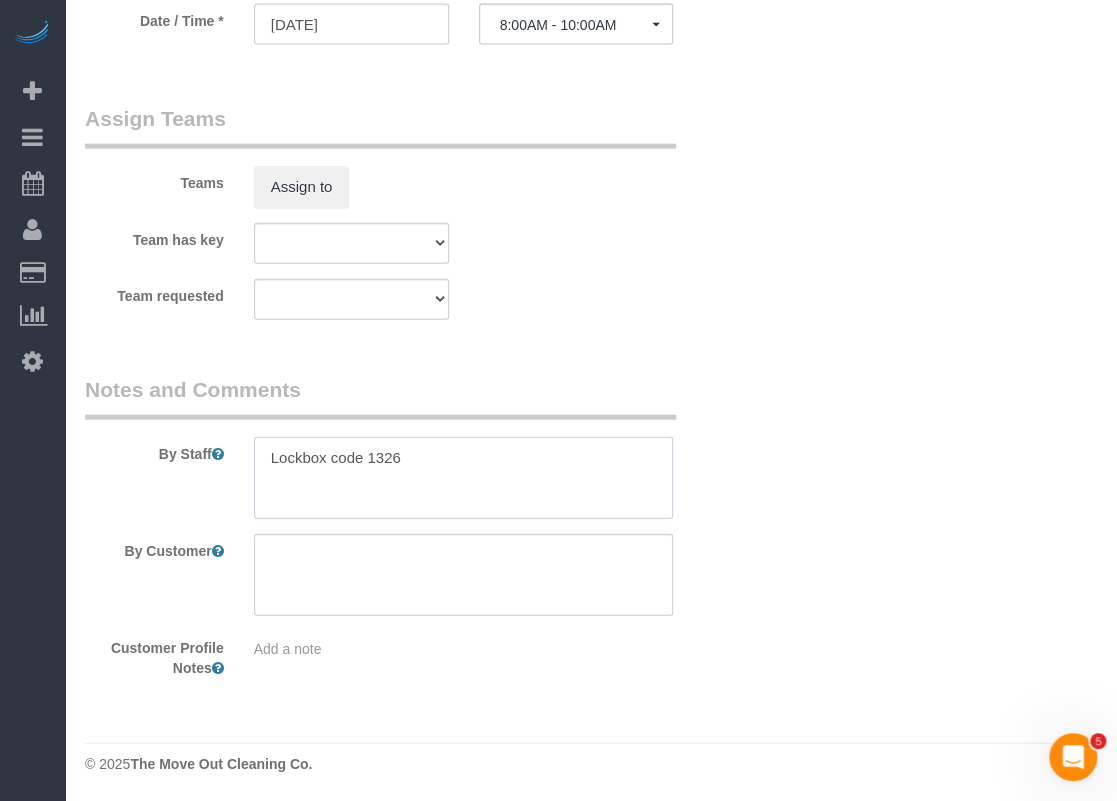 click at bounding box center (464, 478) 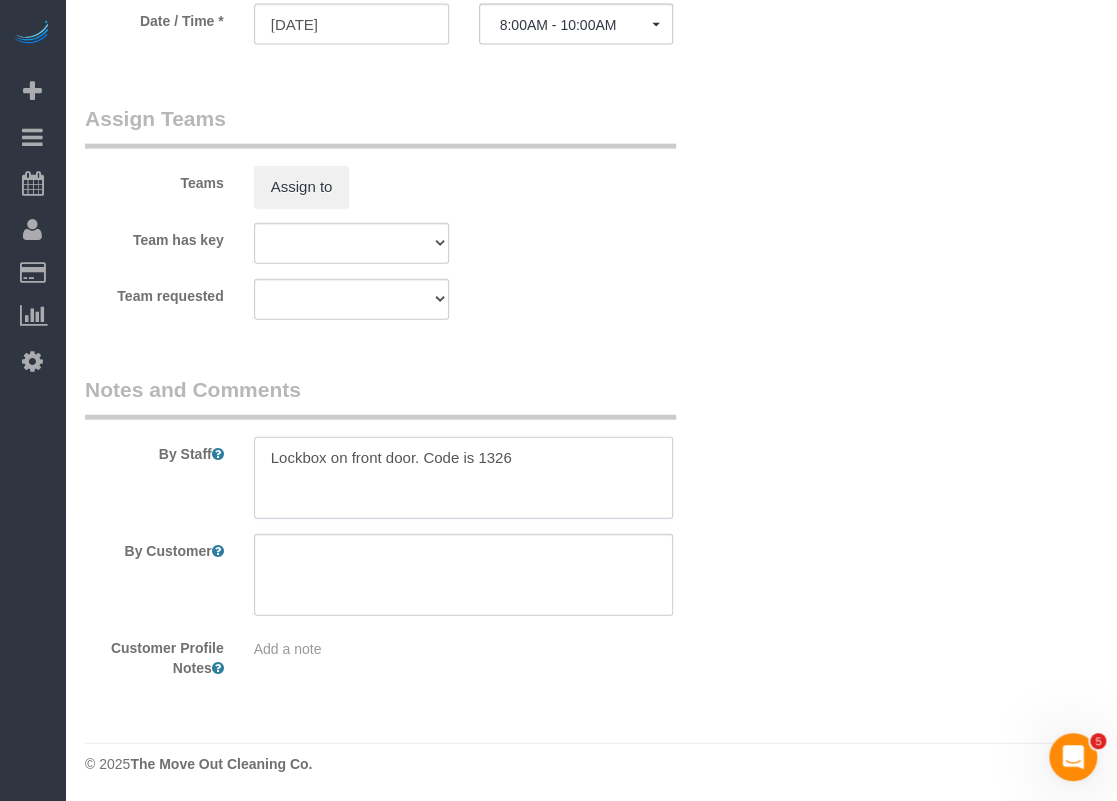 click at bounding box center (464, 478) 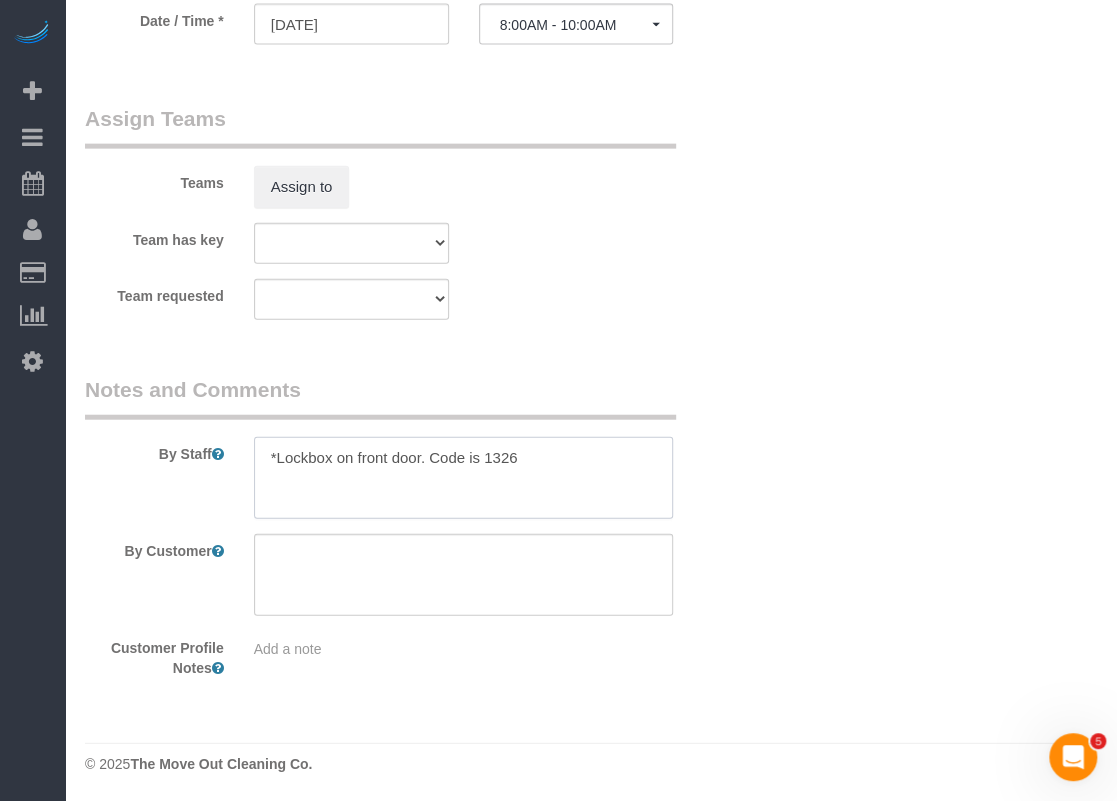paste on "She said there may be some furniture there like a sofa and tables but is aware that we do not clean or move anything and that we won't be coming back for corrections if anything is moved after the cleaning" 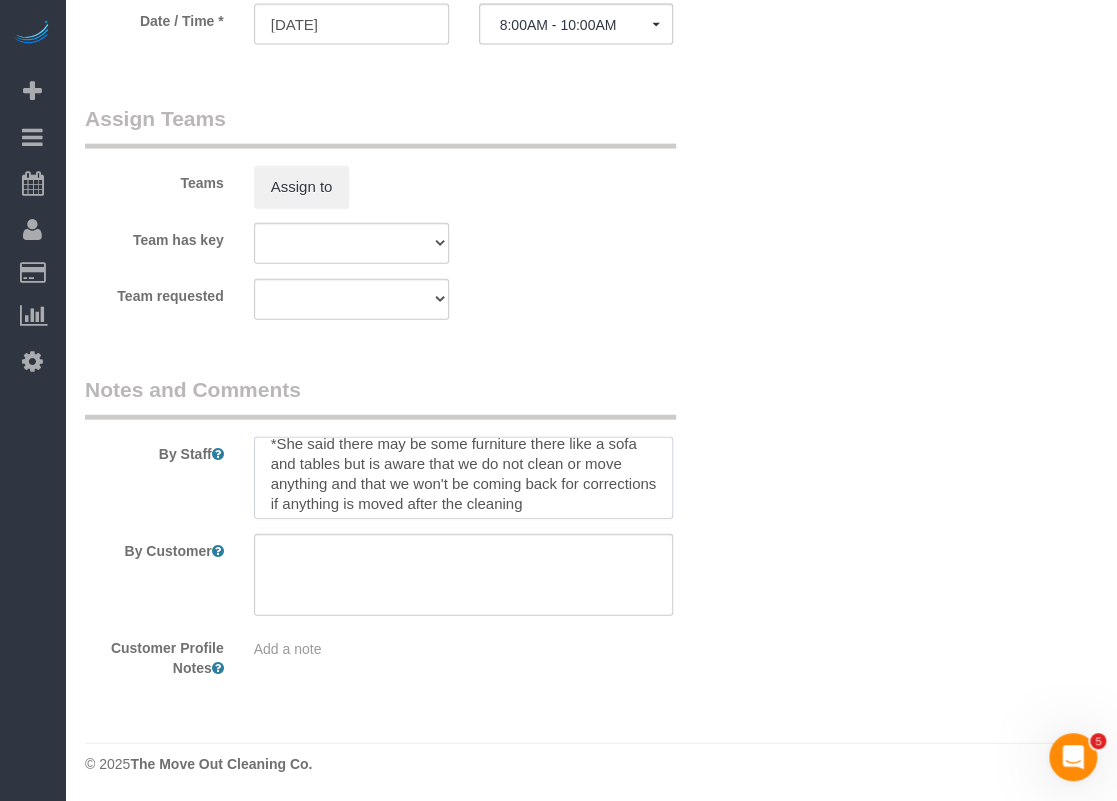 scroll, scrollTop: 0, scrollLeft: 0, axis: both 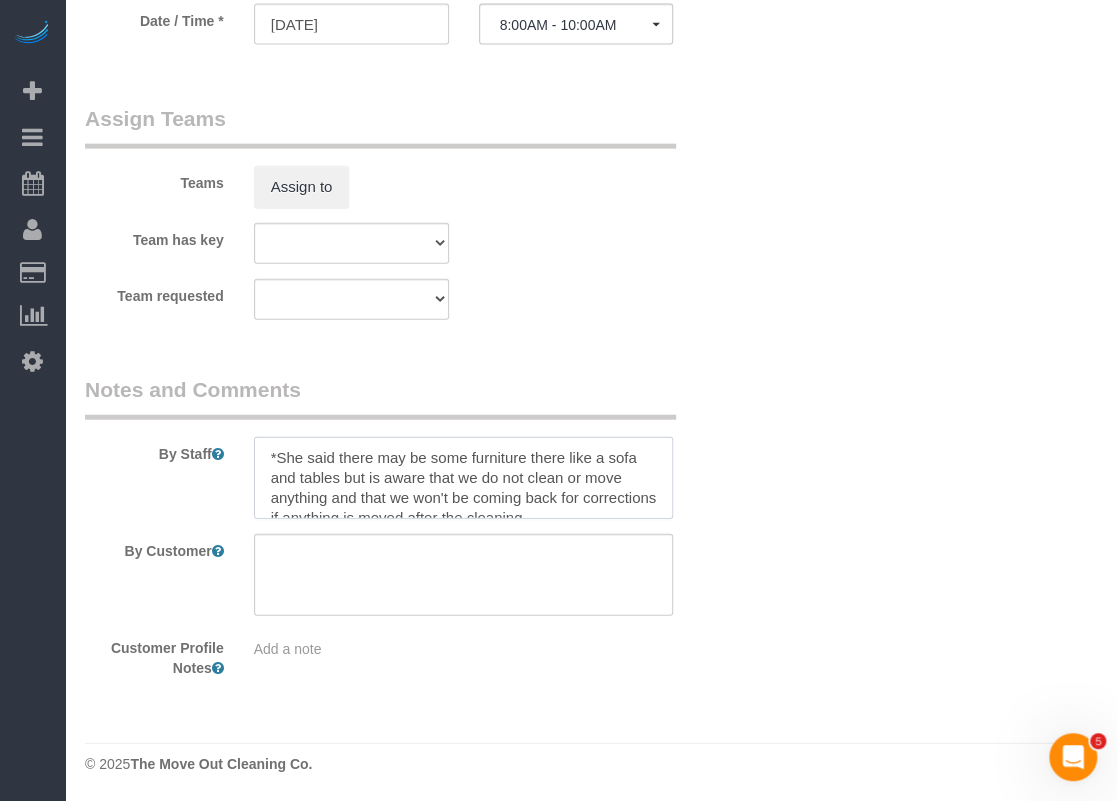 drag, startPoint x: 301, startPoint y: 453, endPoint x: 276, endPoint y: 443, distance: 26.925823 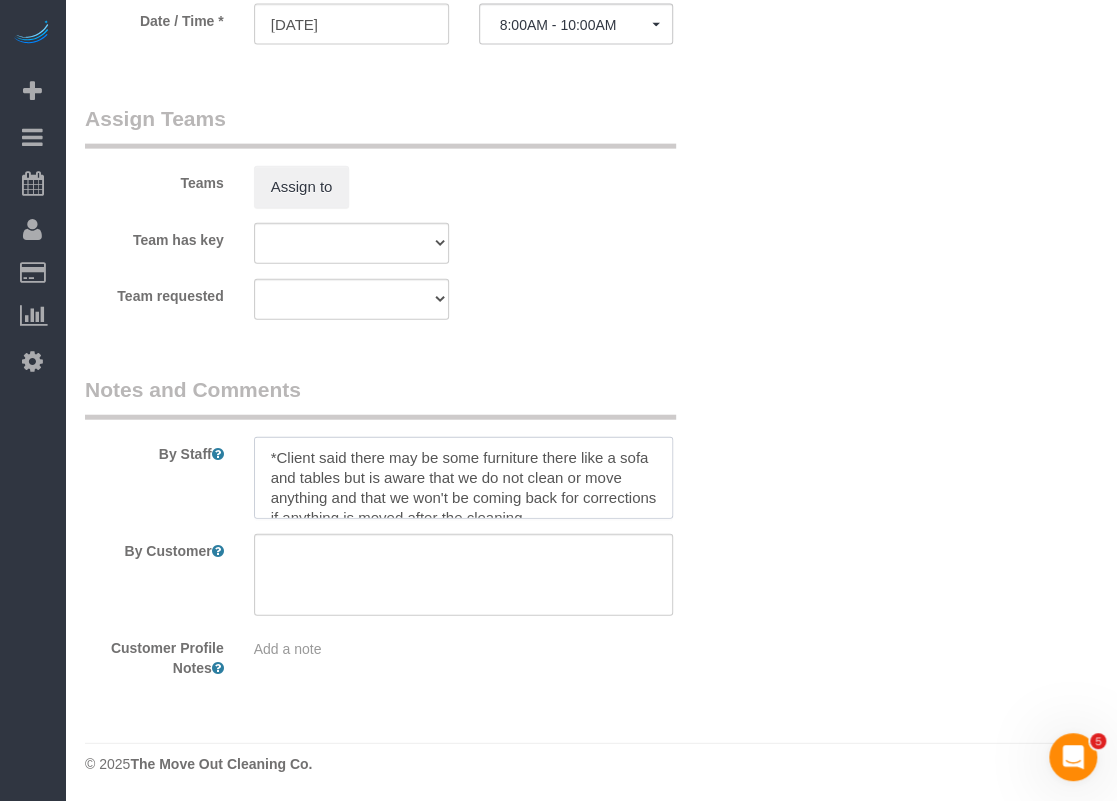 click at bounding box center [464, 478] 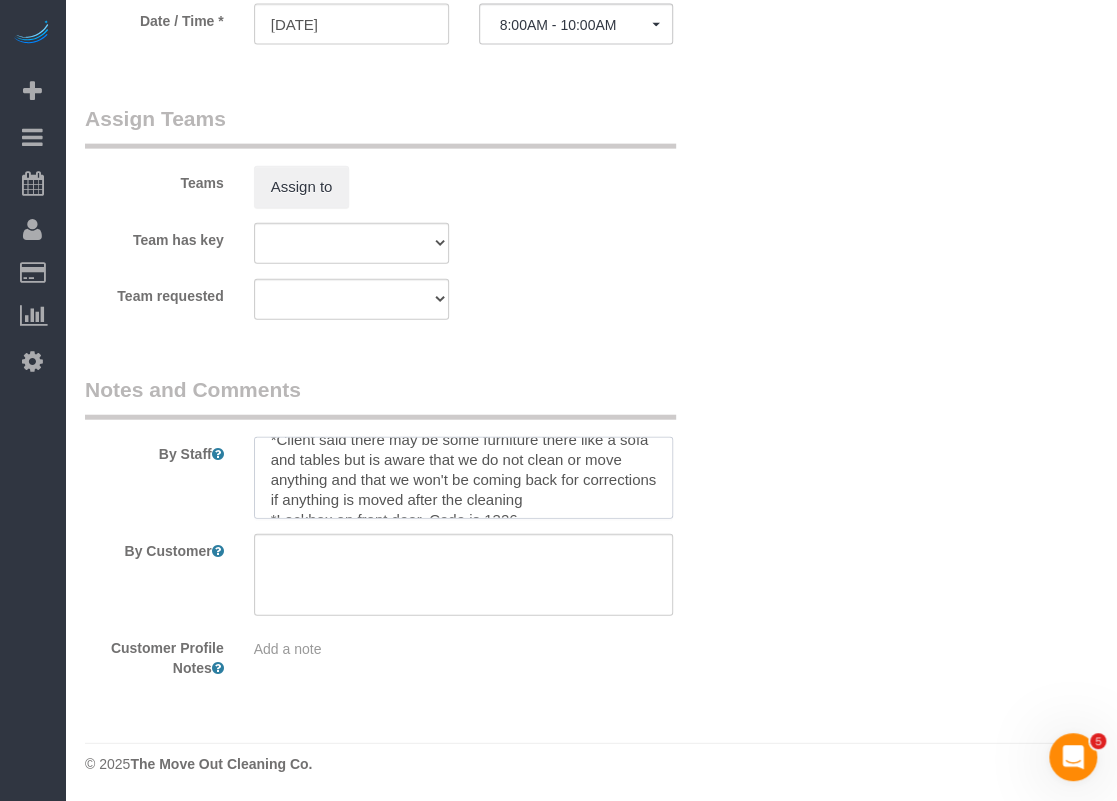 scroll, scrollTop: 0, scrollLeft: 0, axis: both 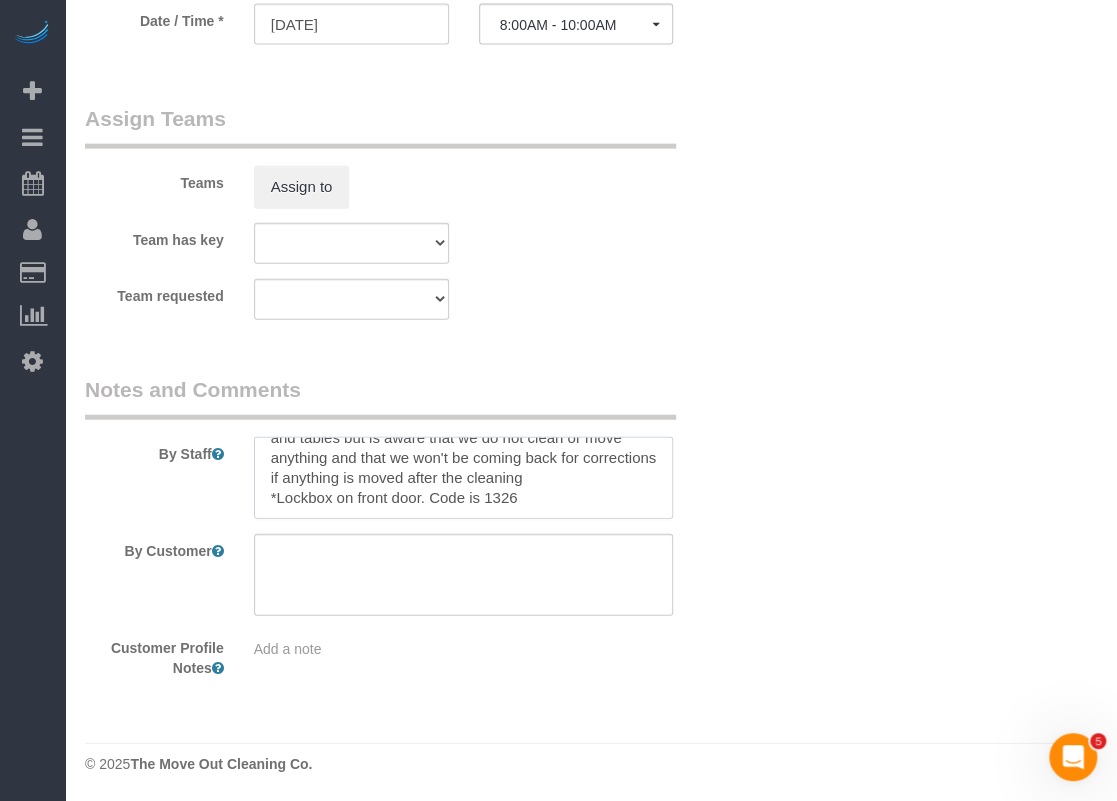 click at bounding box center (464, 478) 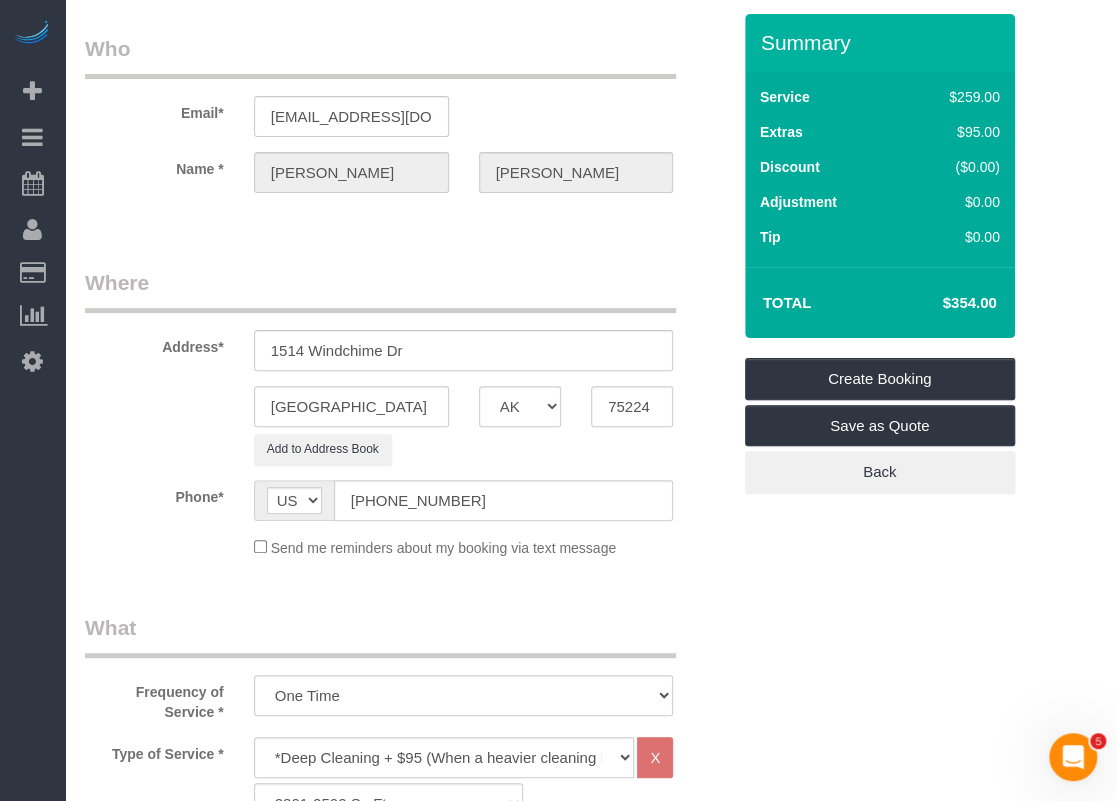 scroll, scrollTop: 0, scrollLeft: 0, axis: both 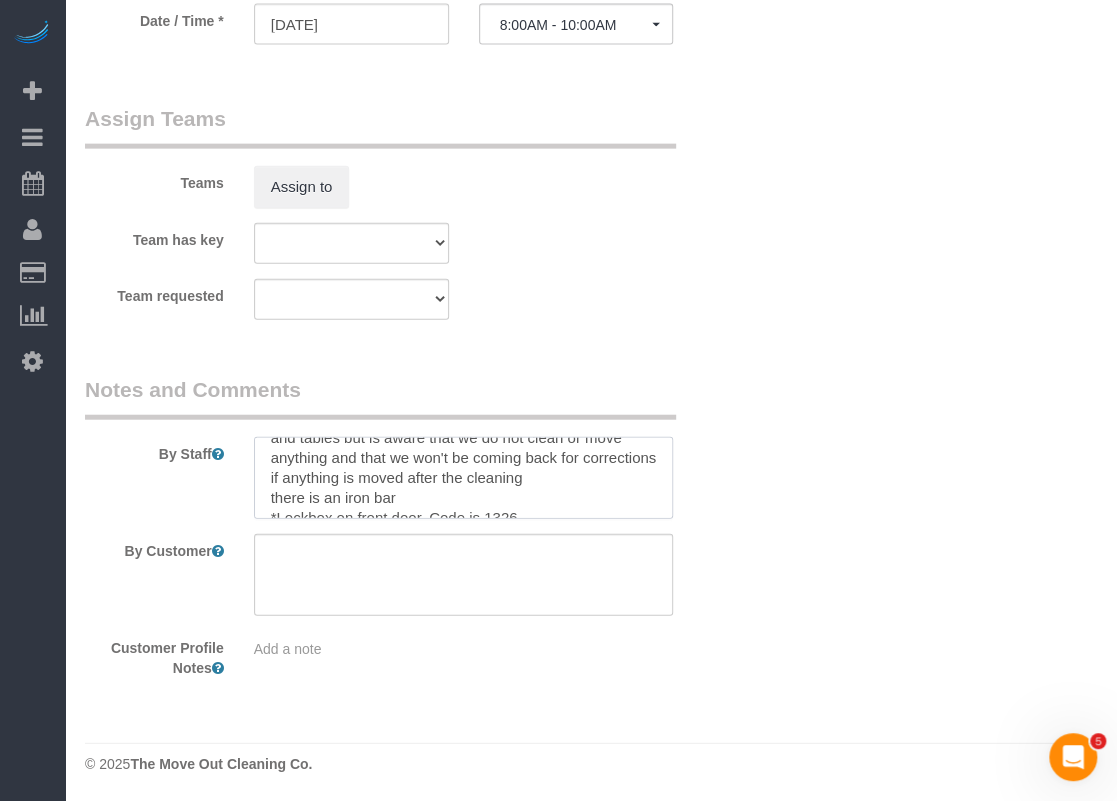 click at bounding box center [464, 478] 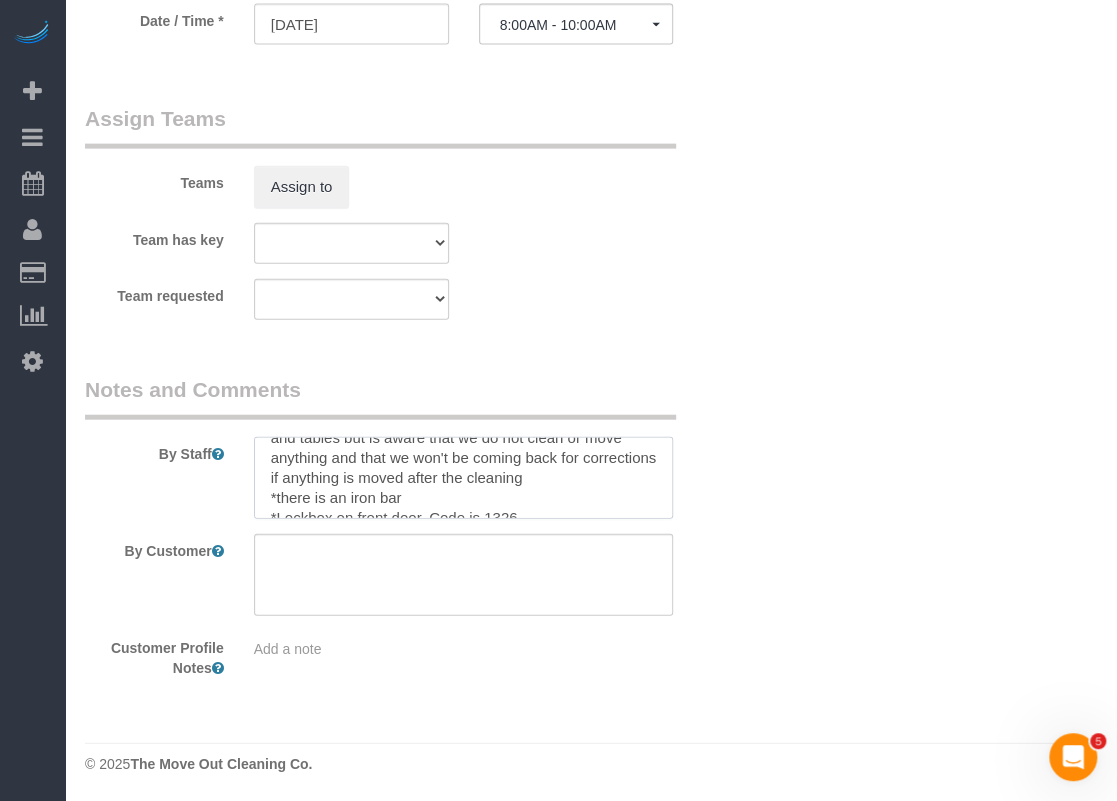 click at bounding box center [464, 478] 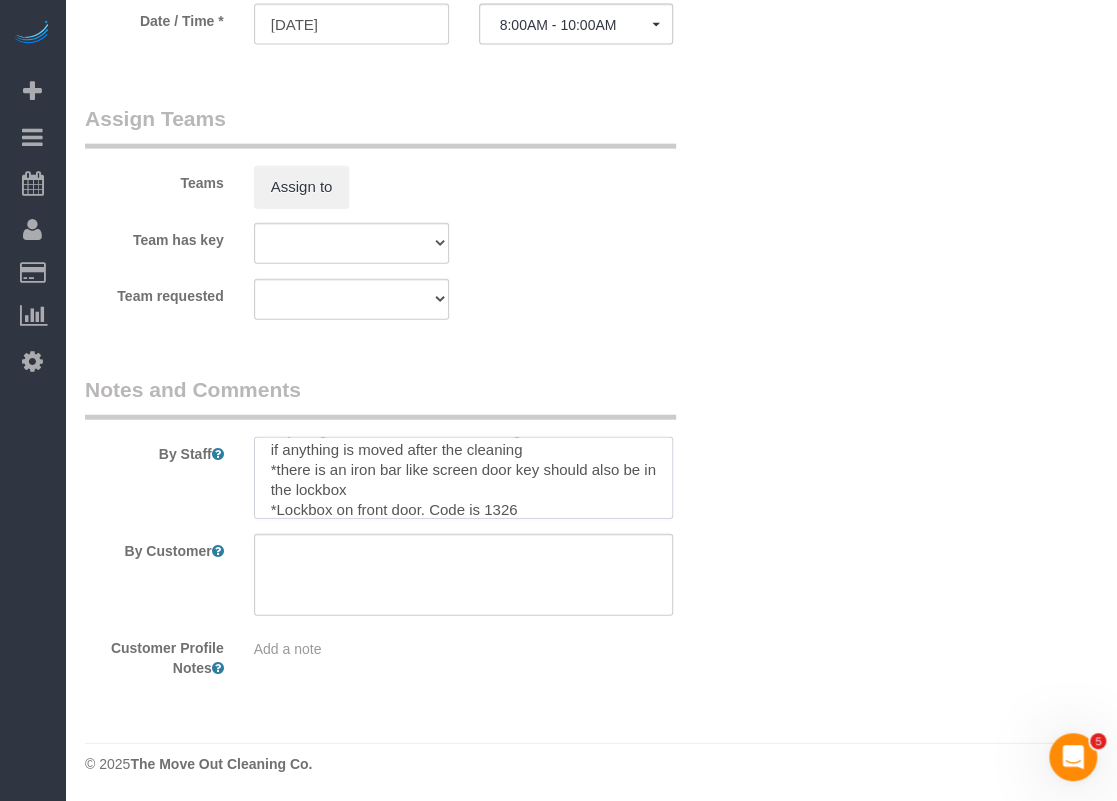 scroll, scrollTop: 79, scrollLeft: 0, axis: vertical 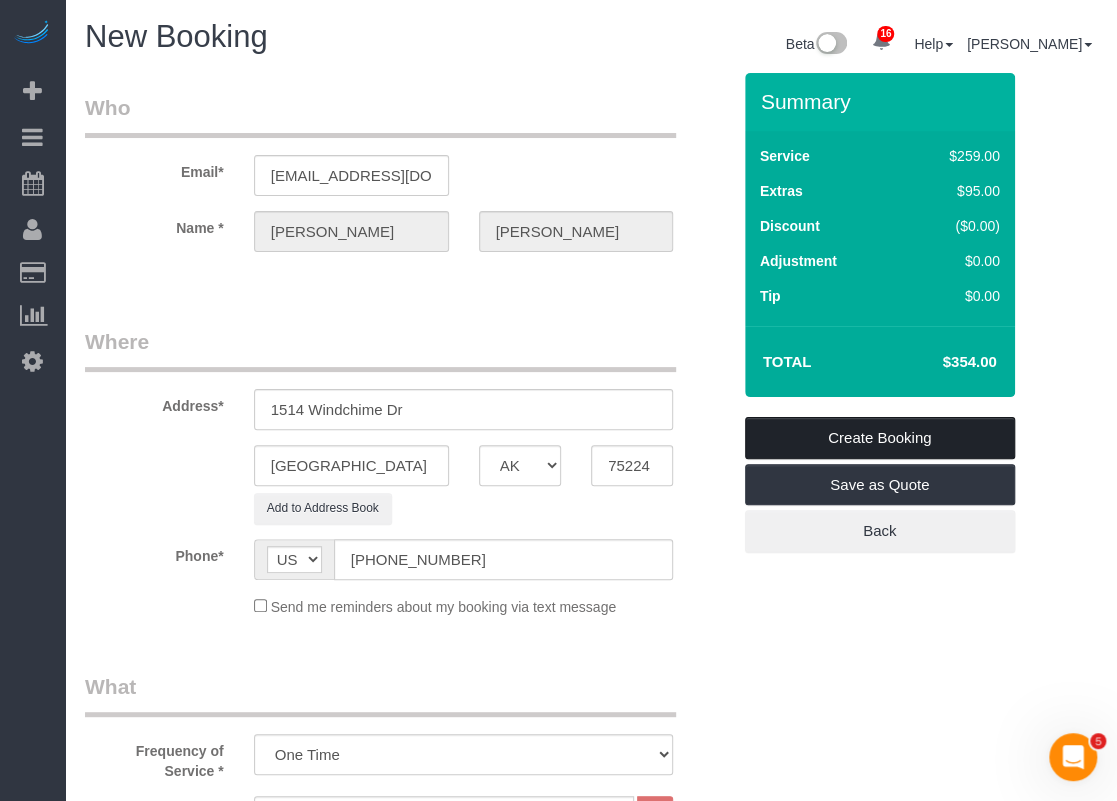 type on "*Client said there may be some furniture there like a sofa and tables but is aware that we do not clean or move anything and that we won't be coming back for corrections if anything is moved after the cleaning
*there is an iron bar like screen door key should also be in the lockbox
*Lockbox on front door. Code is 1326" 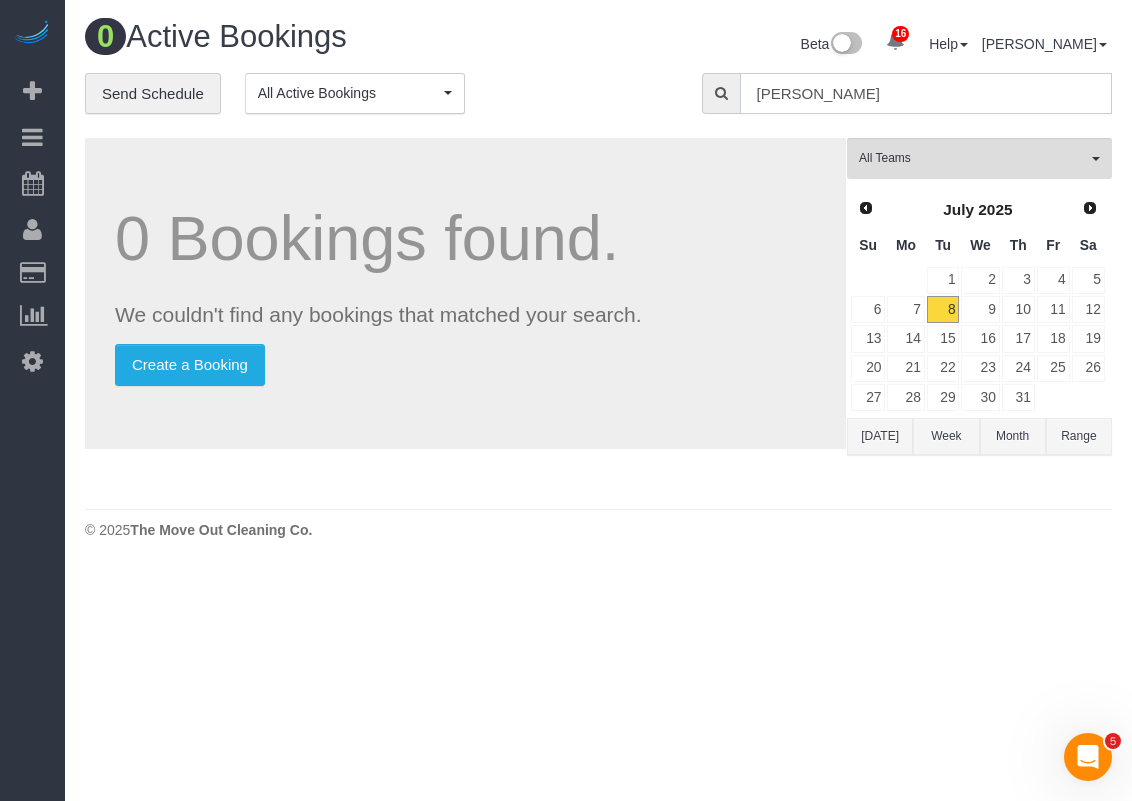 click on "Angela hudson" at bounding box center (926, 93) 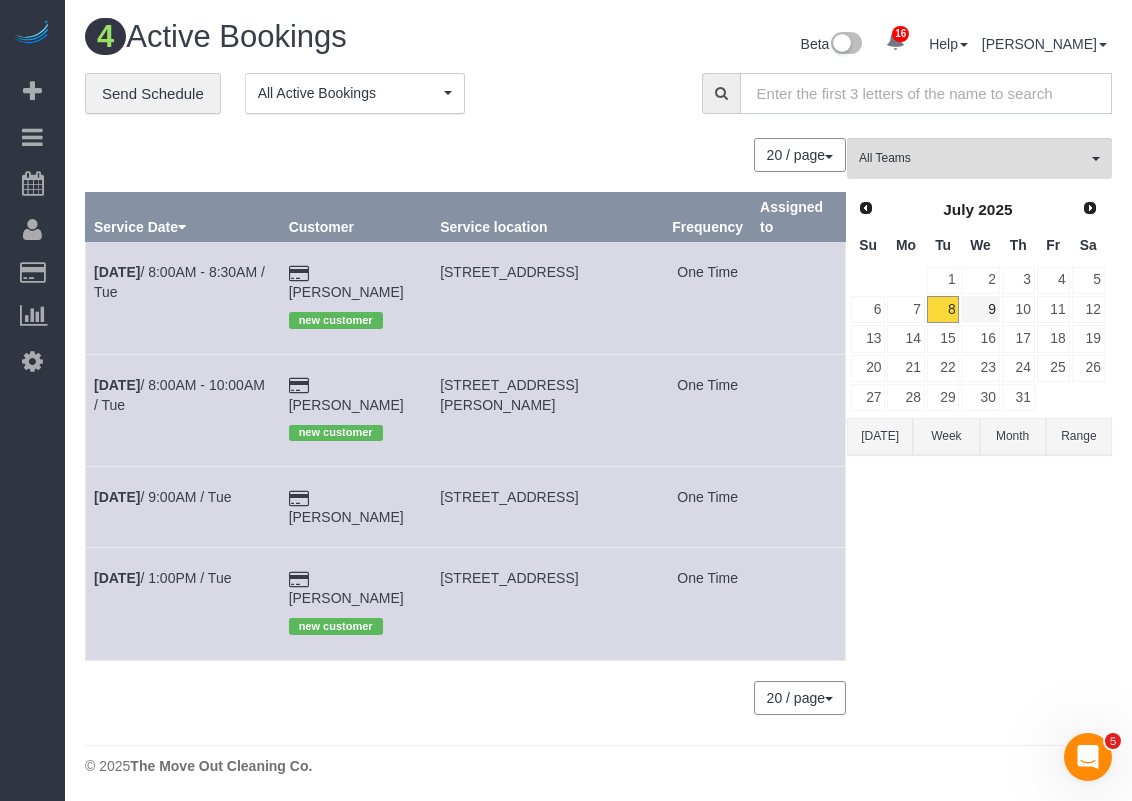 type 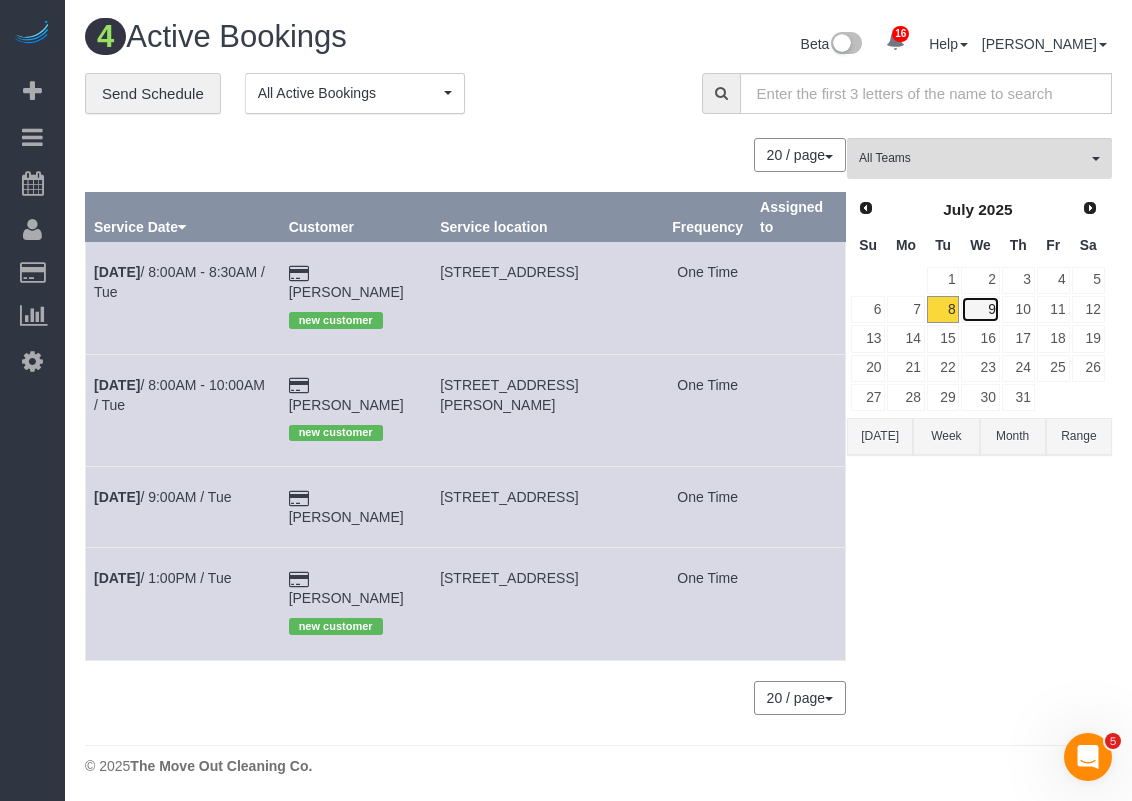 click on "9" at bounding box center [980, 309] 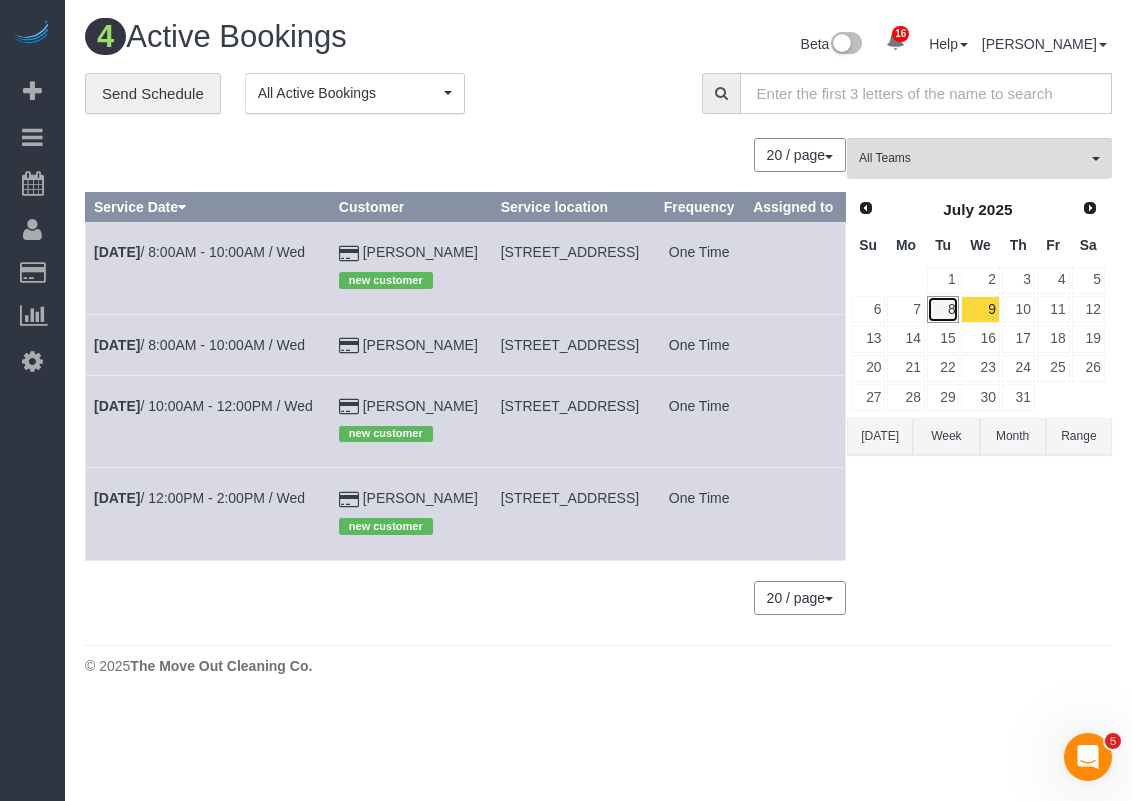 click on "8" at bounding box center (943, 309) 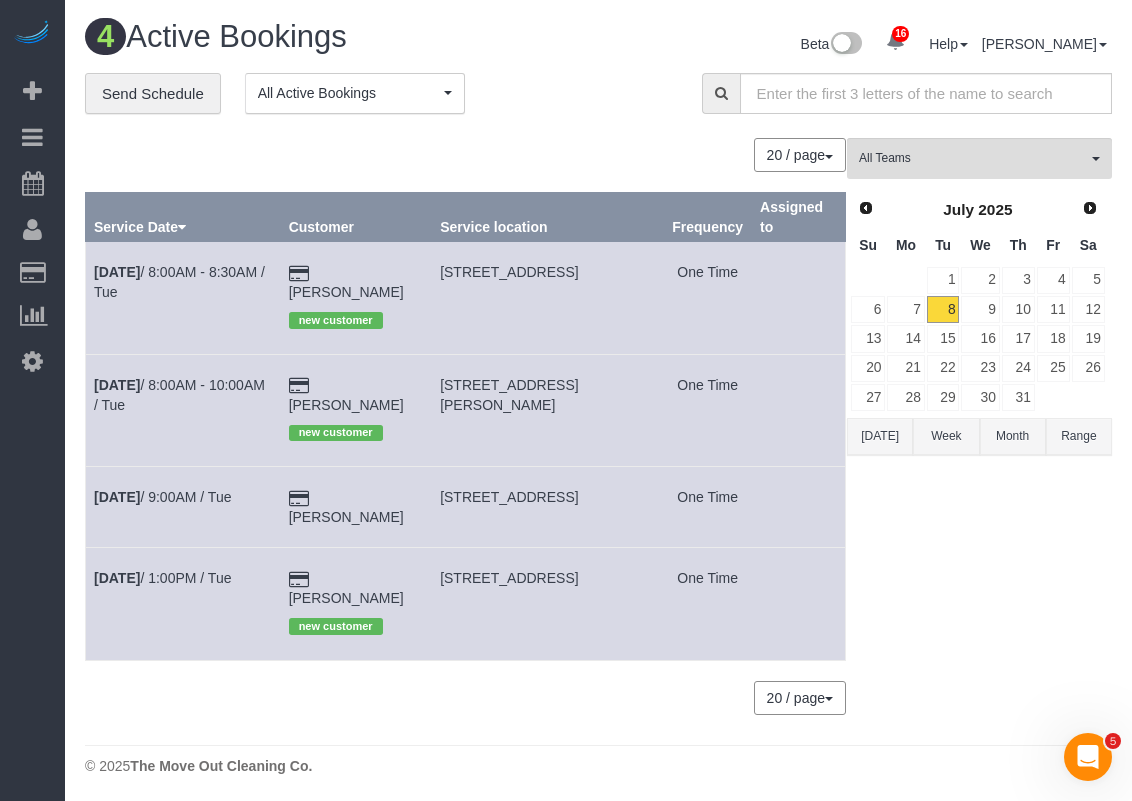 drag, startPoint x: 457, startPoint y: 453, endPoint x: 583, endPoint y: 467, distance: 126.77539 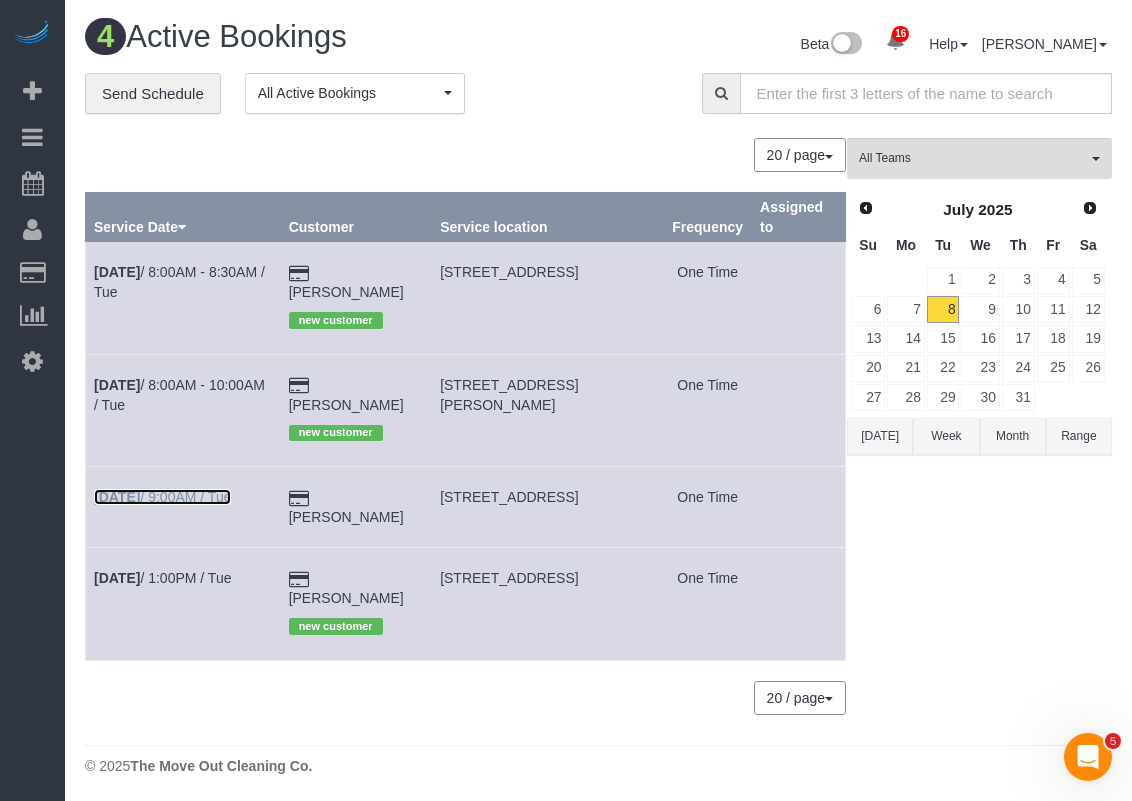 click on "Jul 8th
/ 9:00AM / Tue" at bounding box center [162, 497] 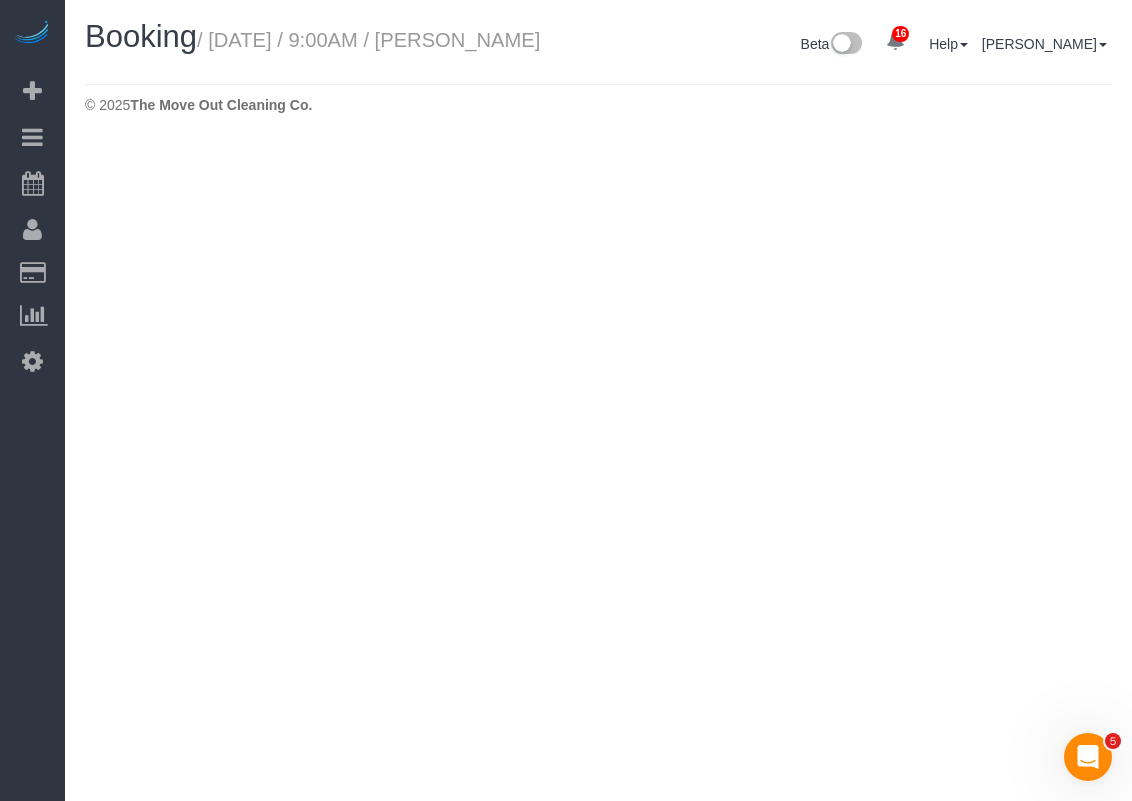 select on "[GEOGRAPHIC_DATA]" 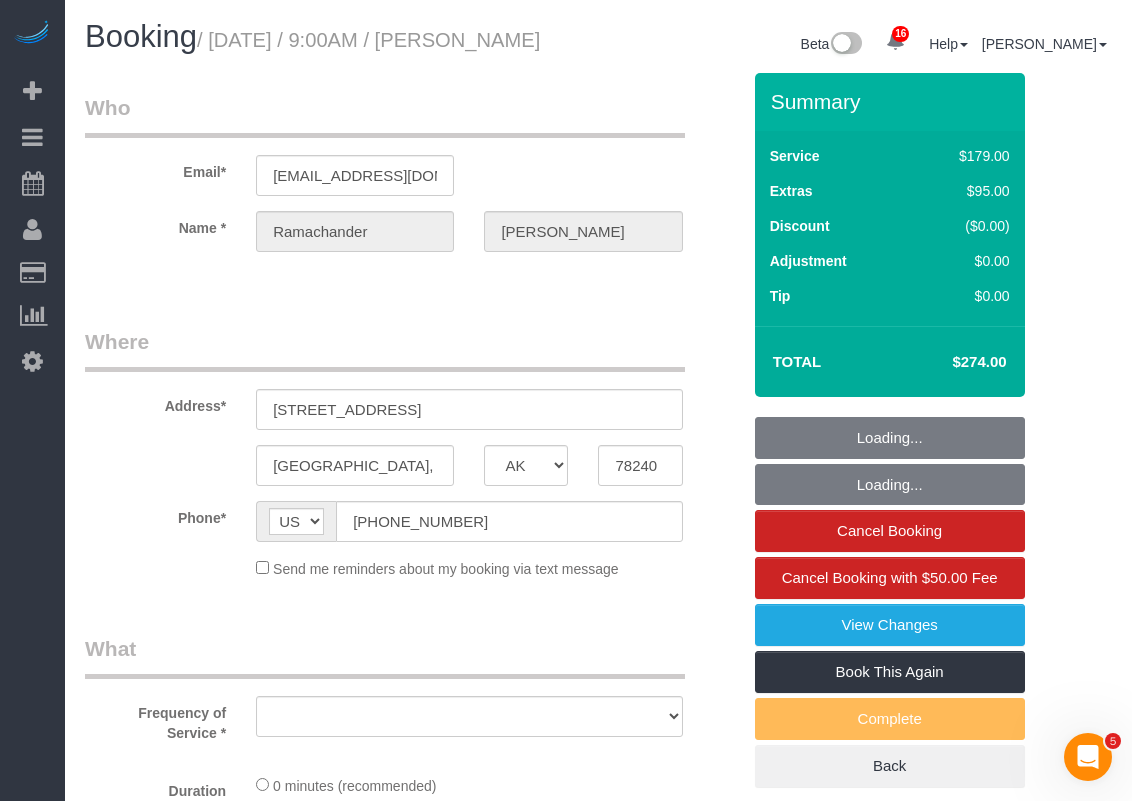 select on "object:2038" 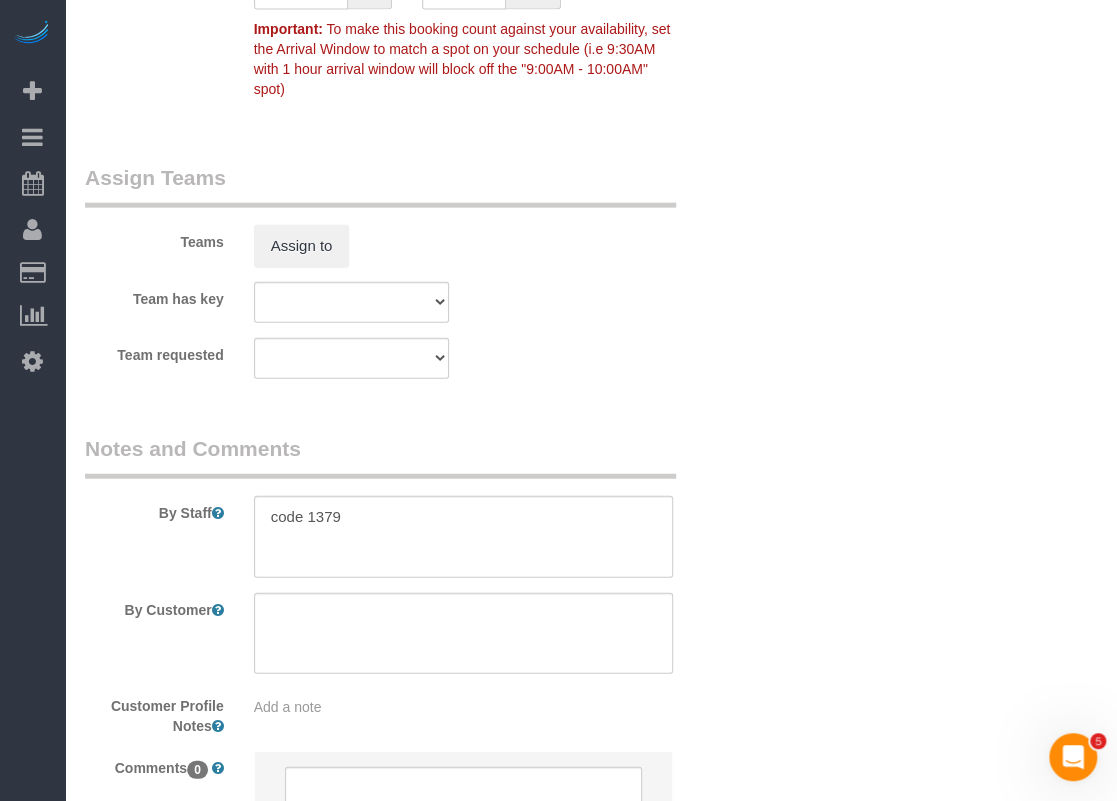scroll, scrollTop: 2227, scrollLeft: 0, axis: vertical 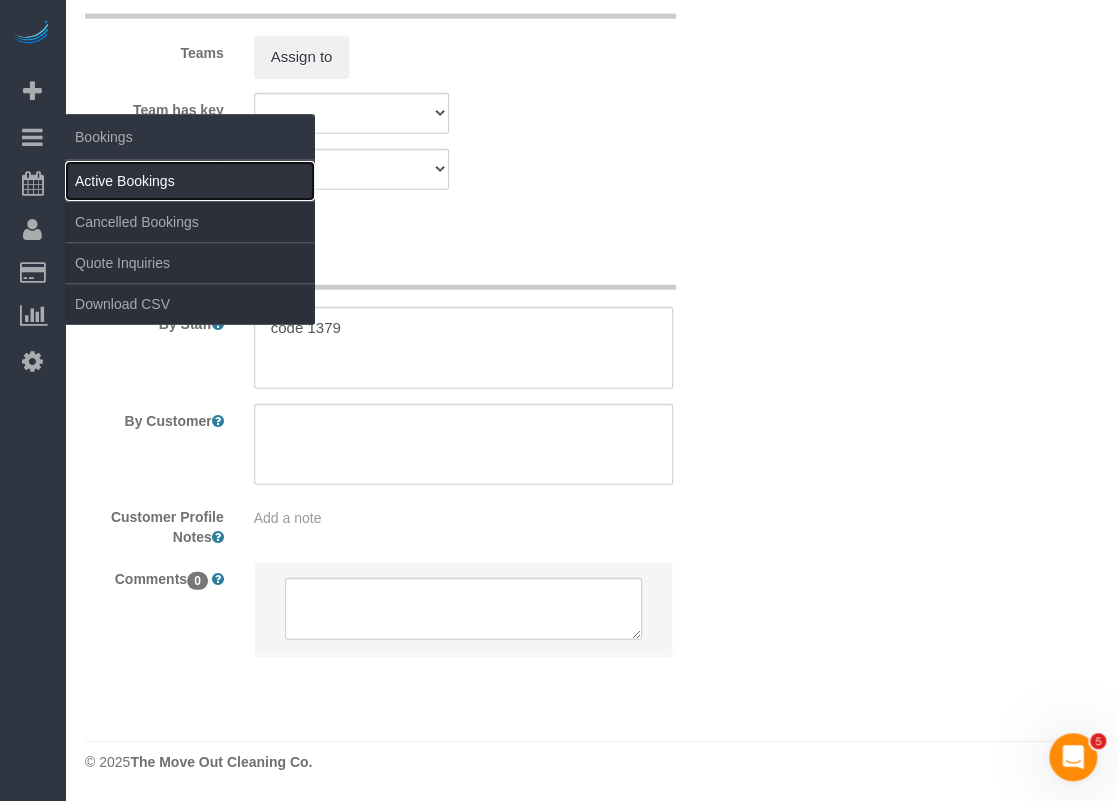 click on "Active Bookings" at bounding box center [190, 181] 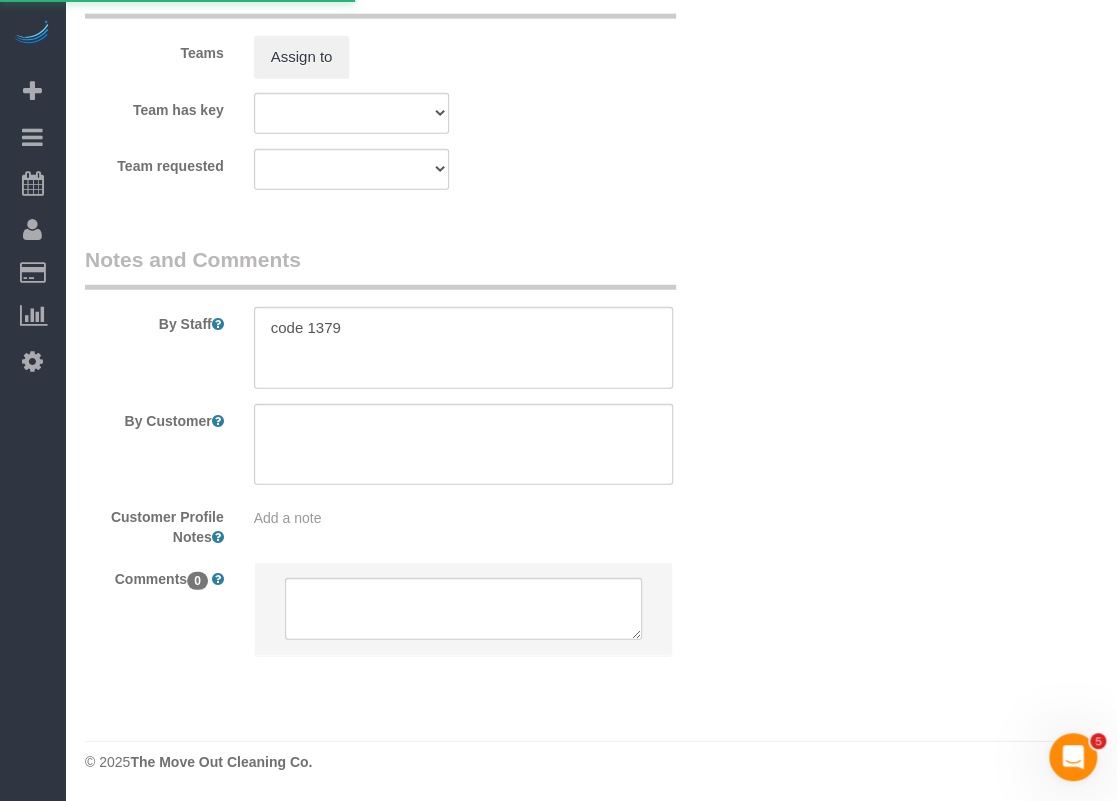 scroll, scrollTop: 0, scrollLeft: 0, axis: both 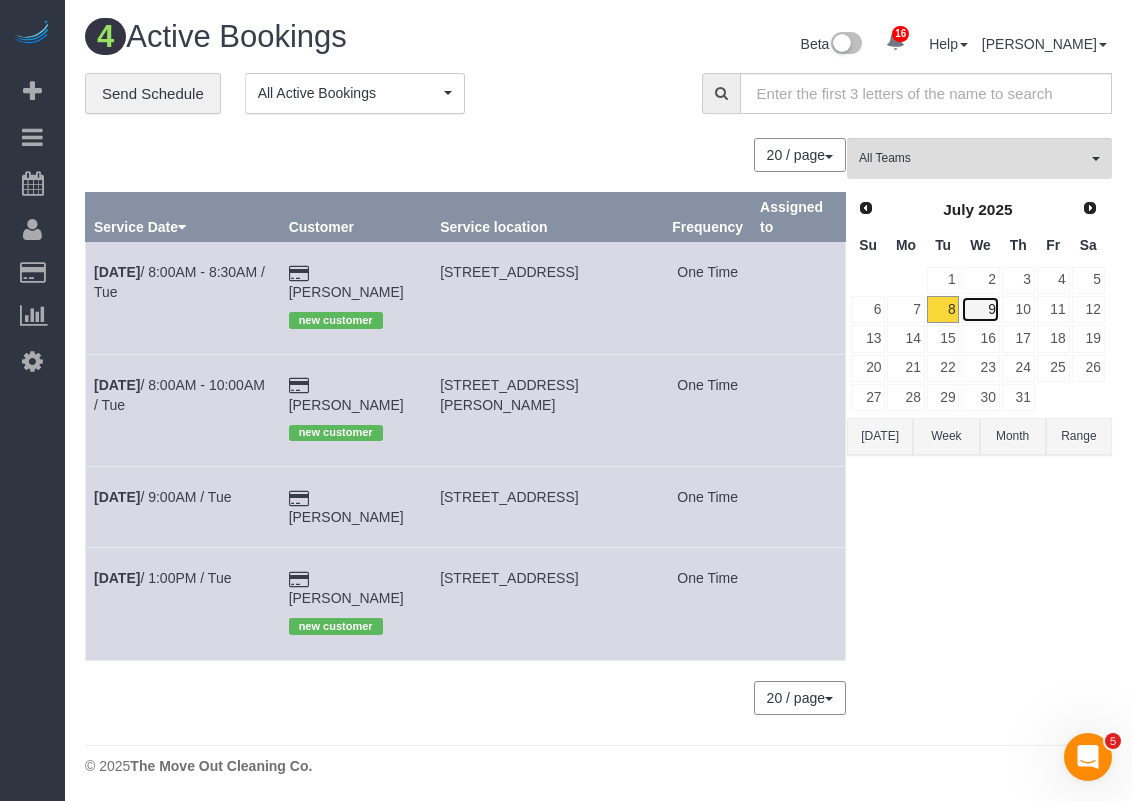 click on "9" at bounding box center (980, 309) 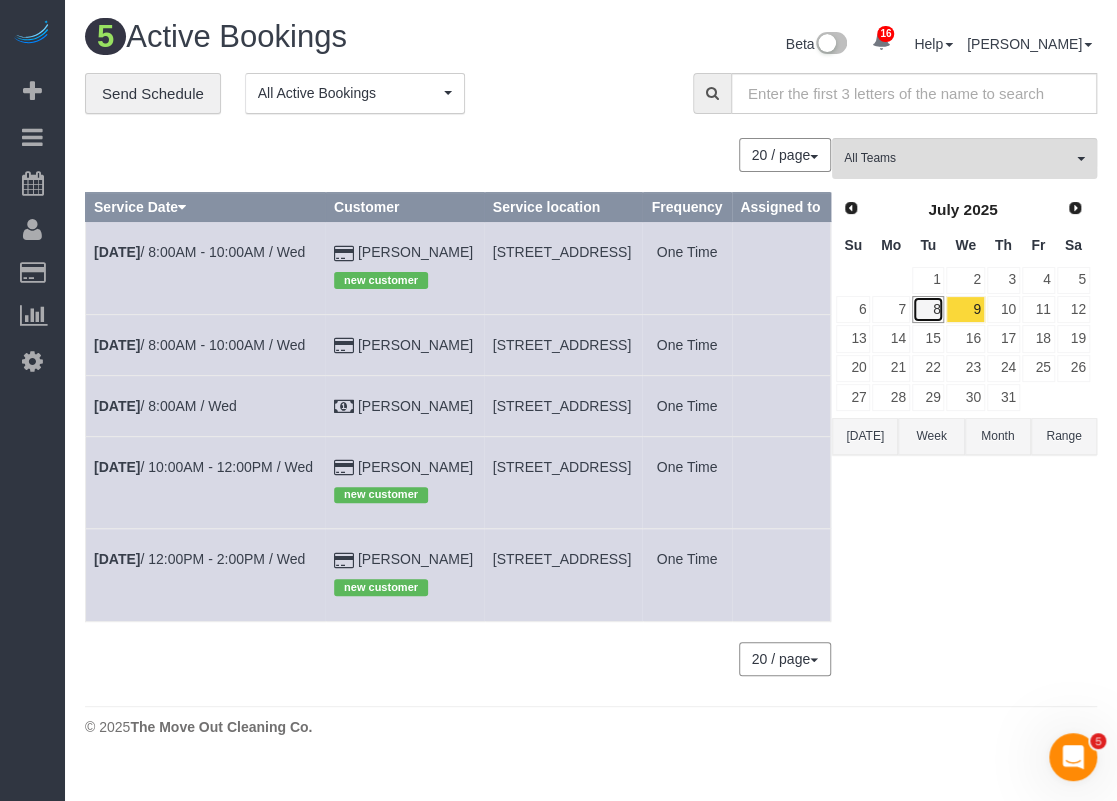 click on "8" at bounding box center (928, 309) 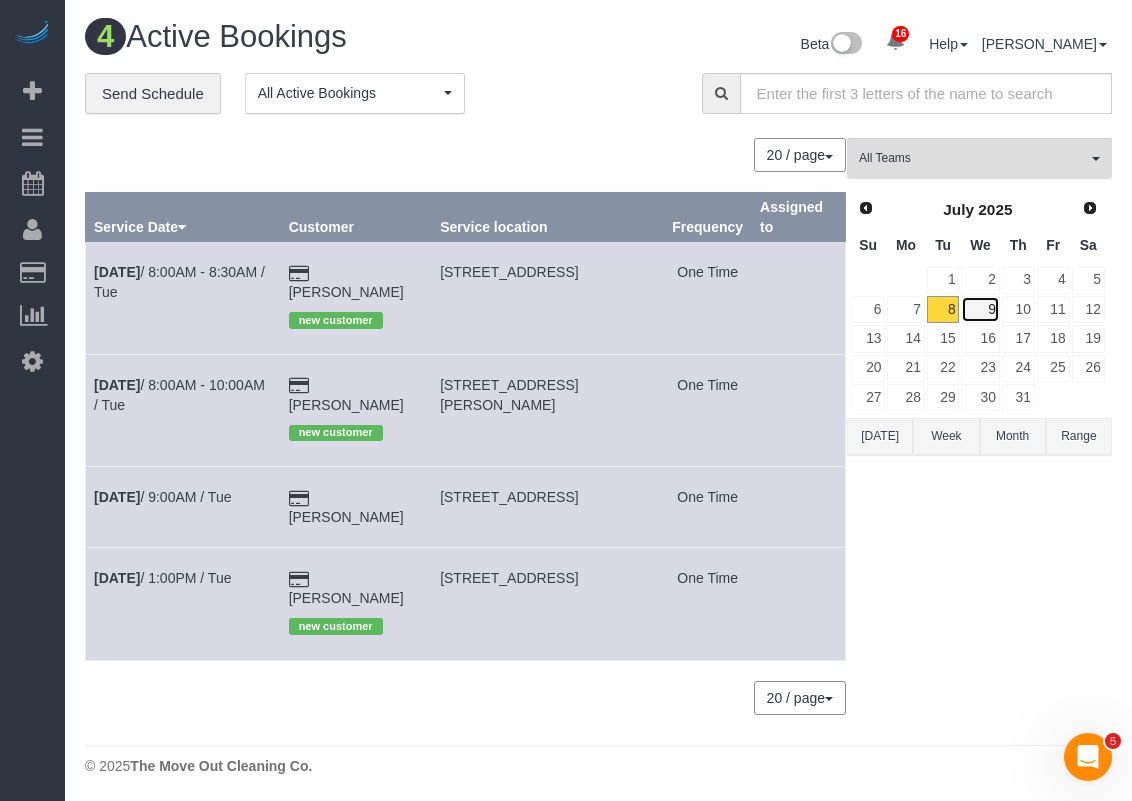 click on "9" at bounding box center (980, 309) 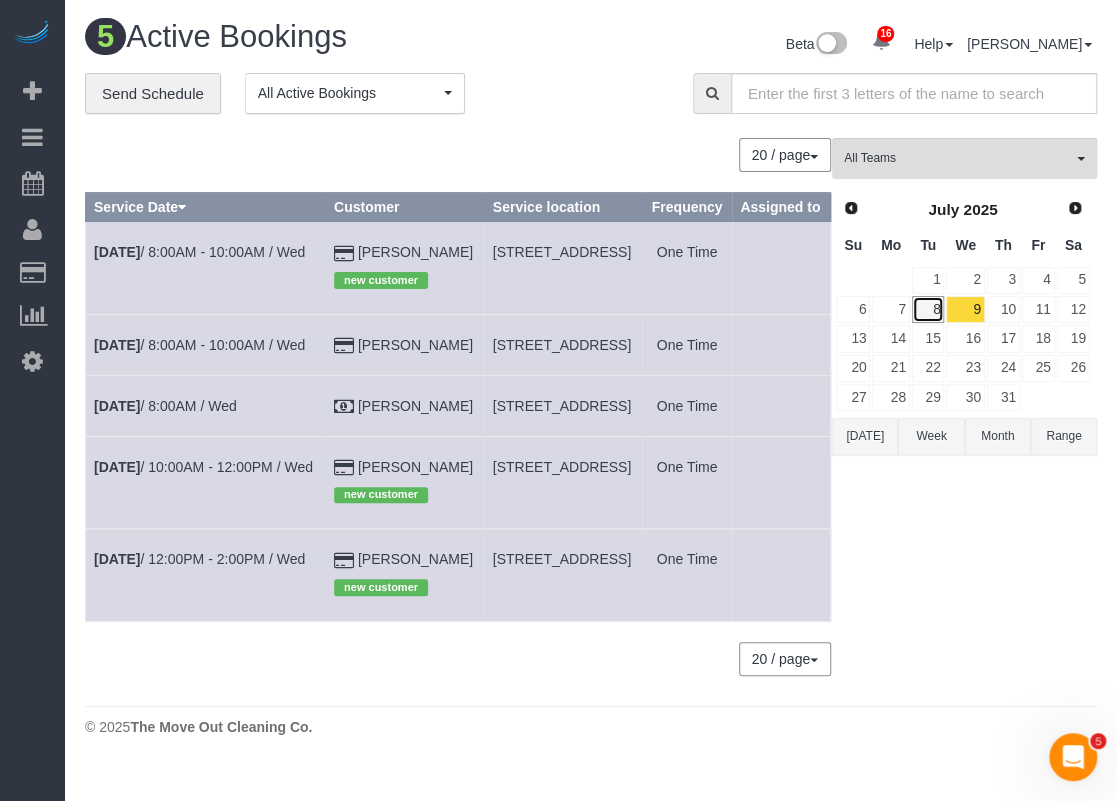 click on "8" at bounding box center [928, 309] 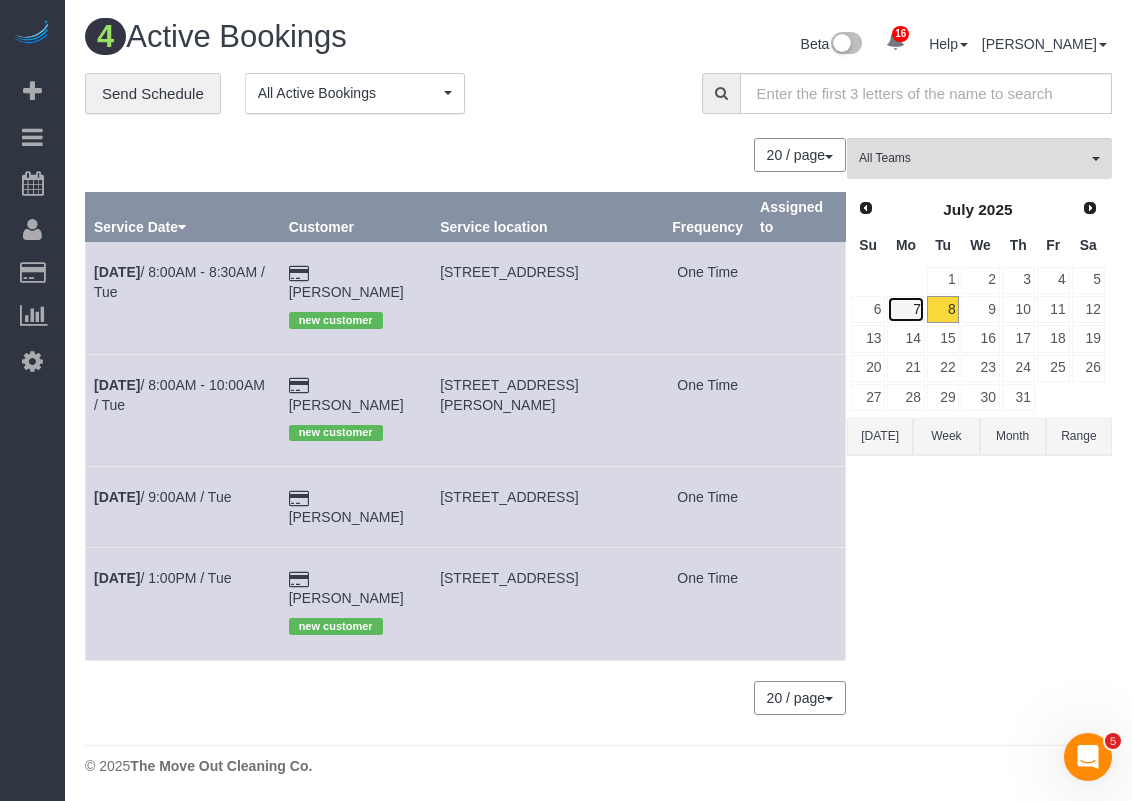 click on "7" at bounding box center [905, 309] 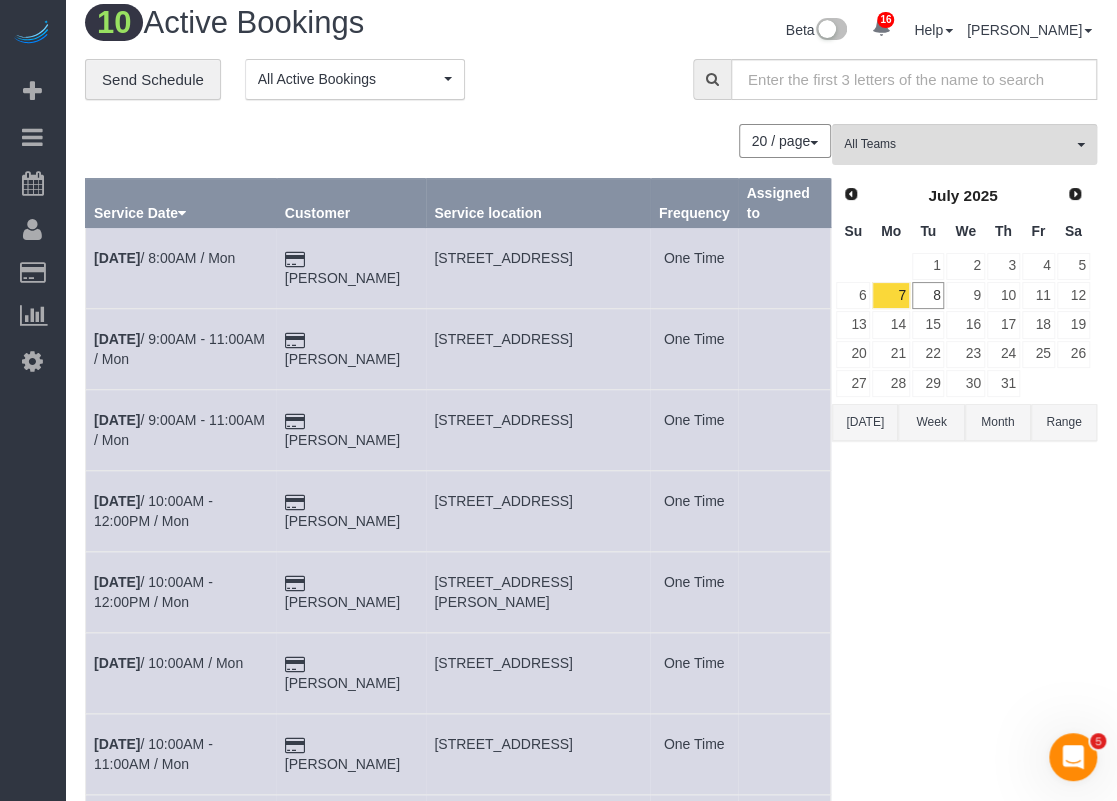 scroll, scrollTop: 100, scrollLeft: 0, axis: vertical 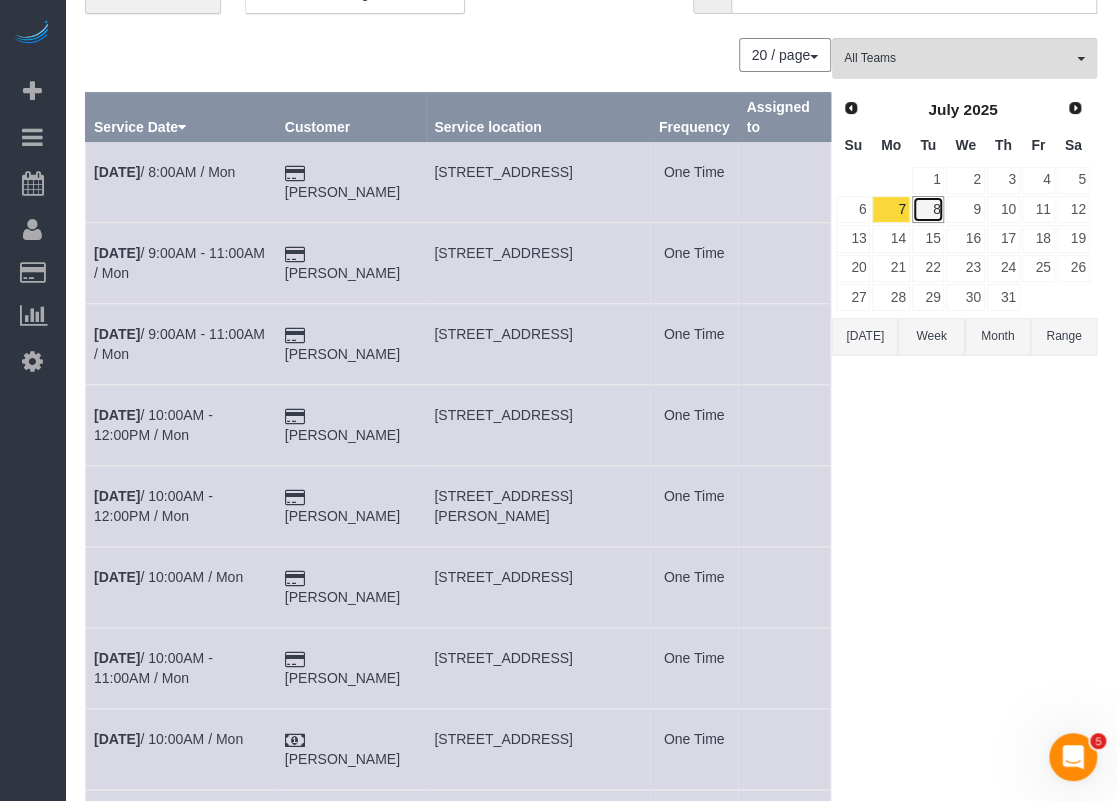 click on "8" at bounding box center [928, 209] 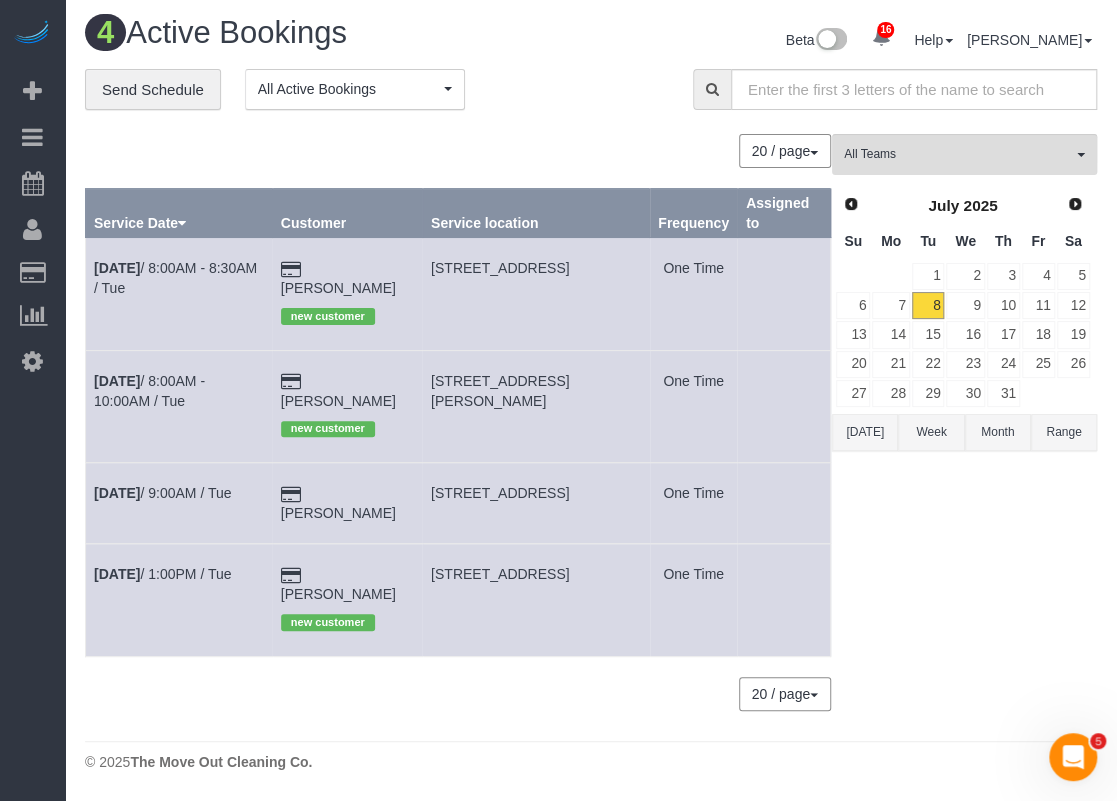 scroll, scrollTop: 0, scrollLeft: 0, axis: both 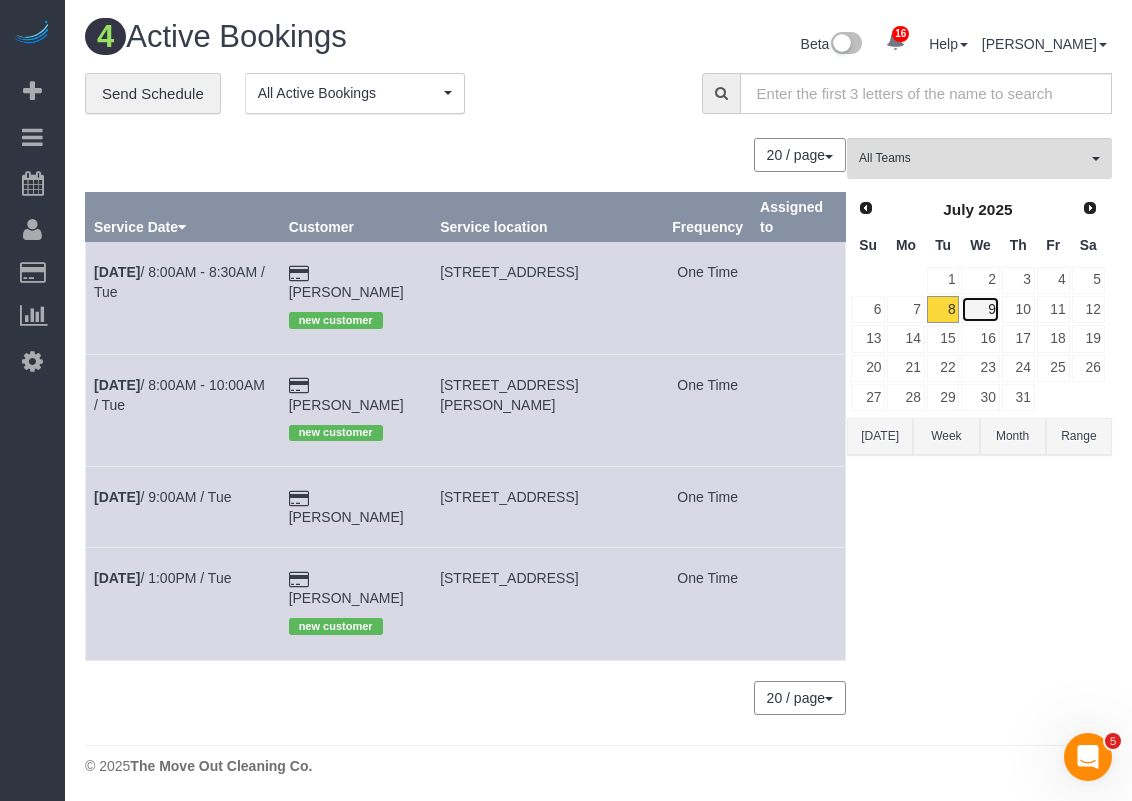 click on "9" at bounding box center (980, 309) 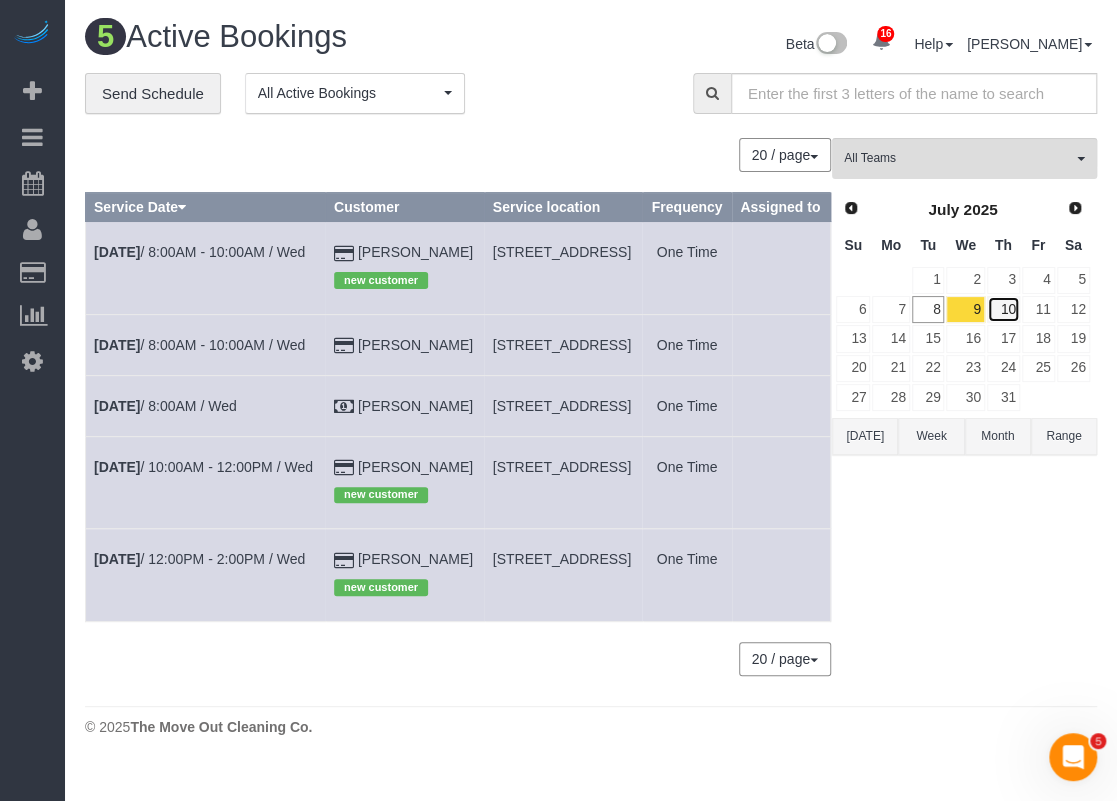 click on "10" at bounding box center (1003, 309) 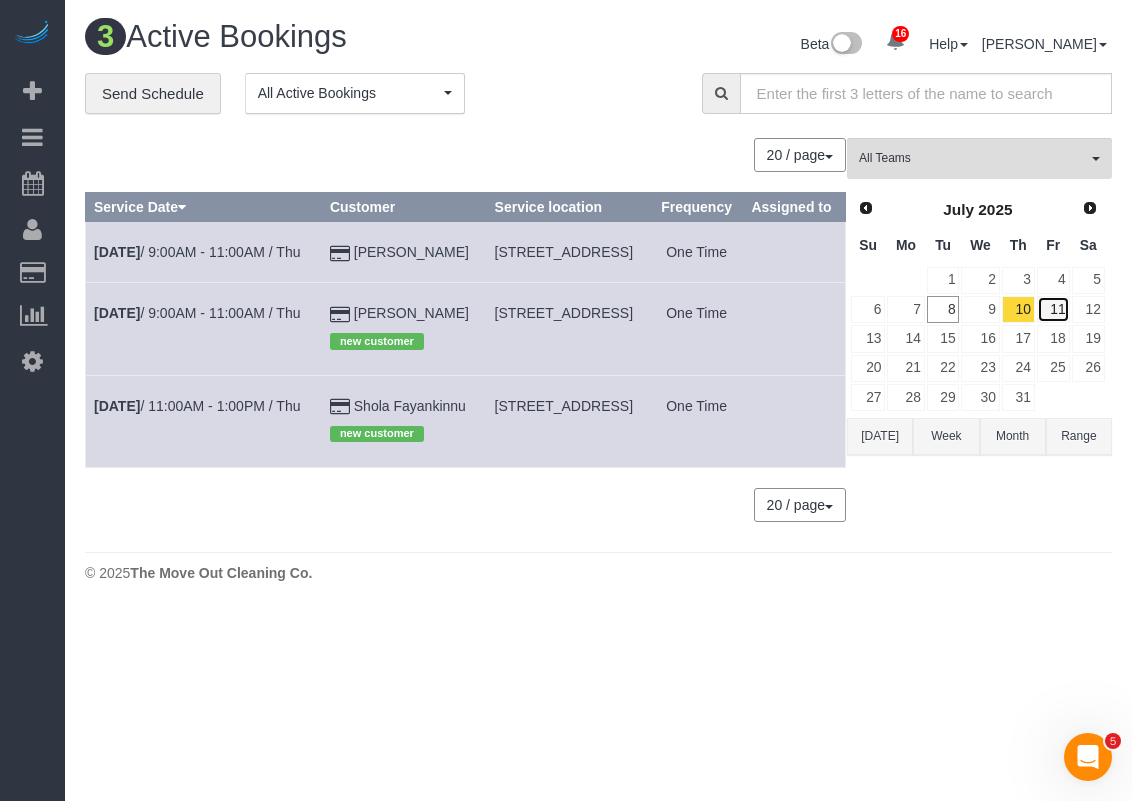click on "11" at bounding box center [1053, 309] 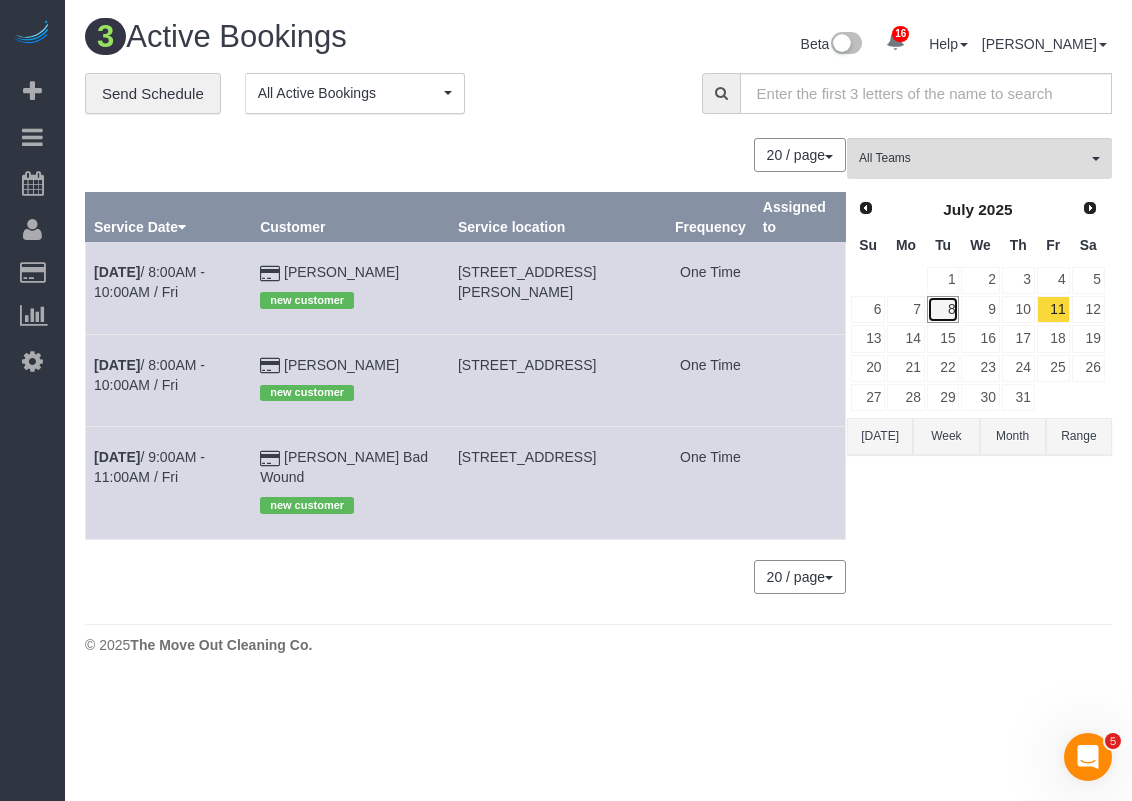 click on "8" at bounding box center (943, 309) 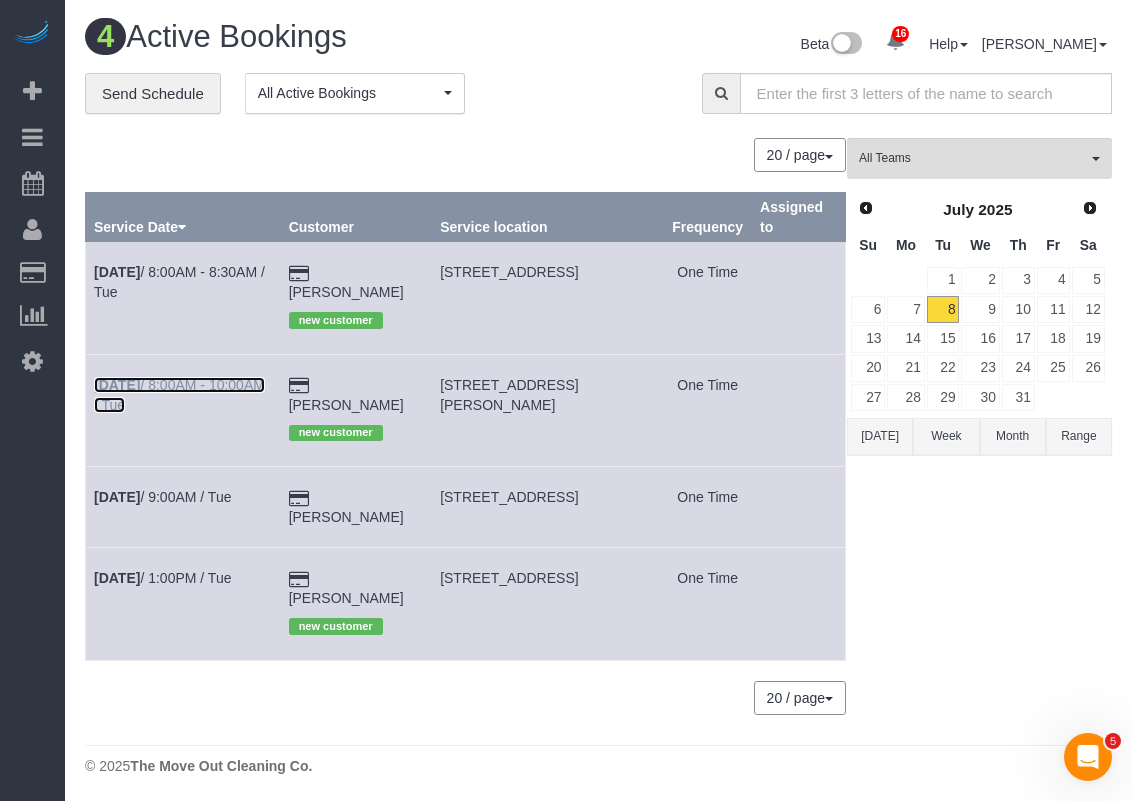 click on "Jul 8th
/ 8:00AM - 10:00AM / Tue" at bounding box center [179, 395] 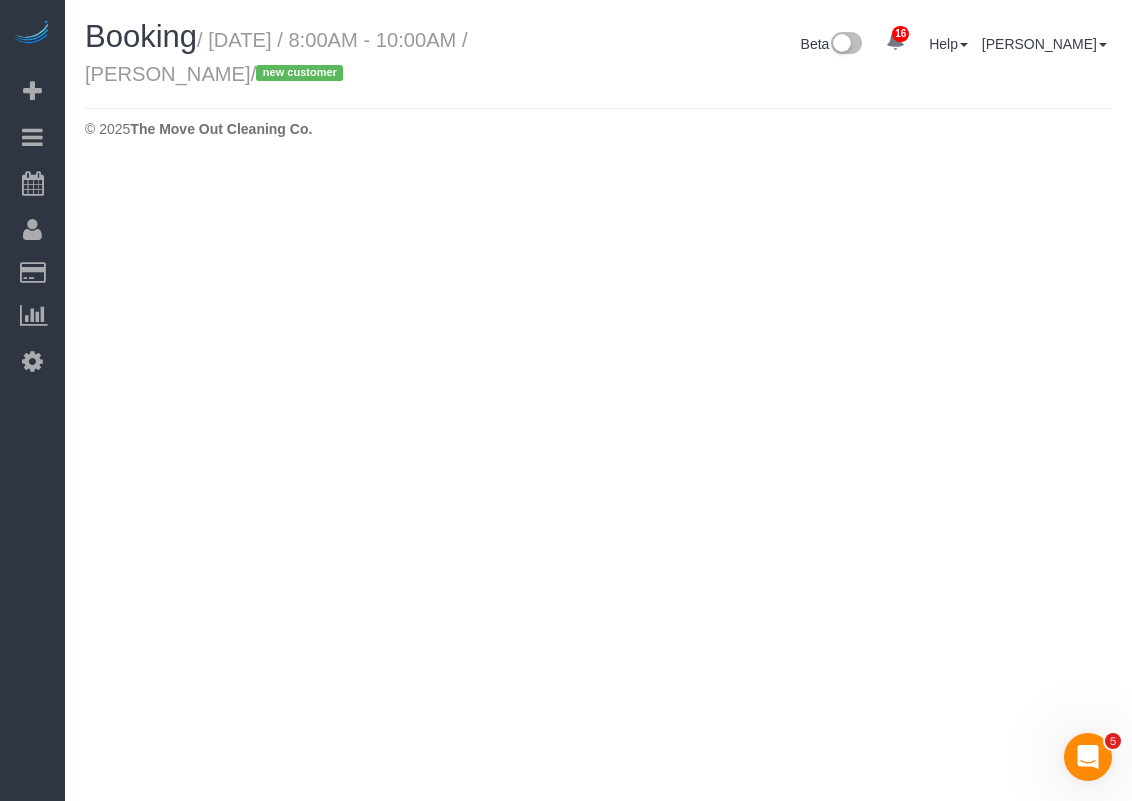 select on "[GEOGRAPHIC_DATA]" 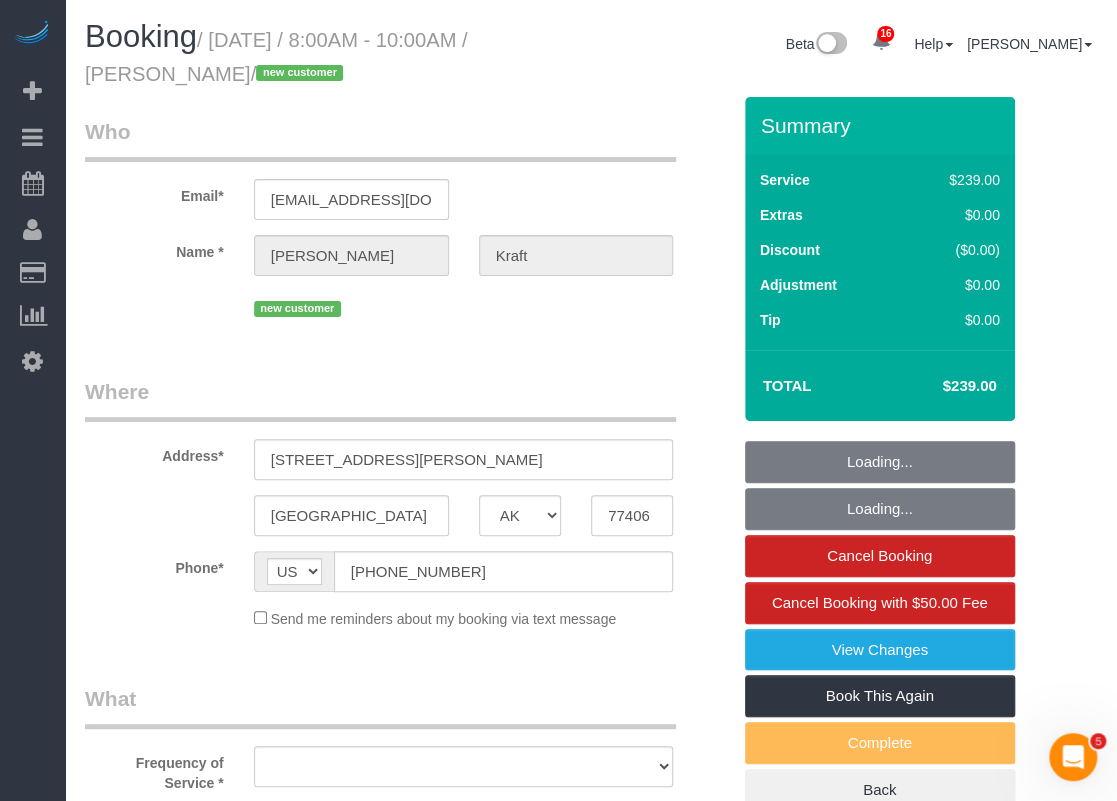 select on "string:fspay-53e46287-d8b2-4ada-84b1-68ad13d8e57d" 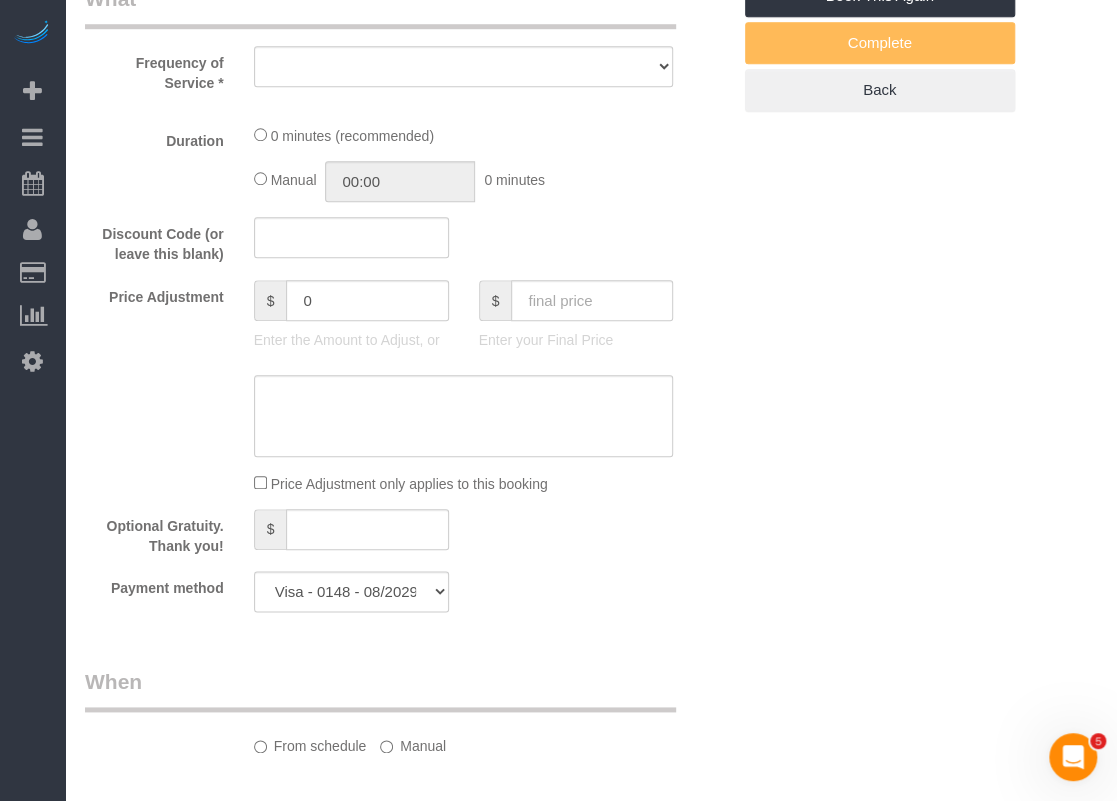 select on "object:3263" 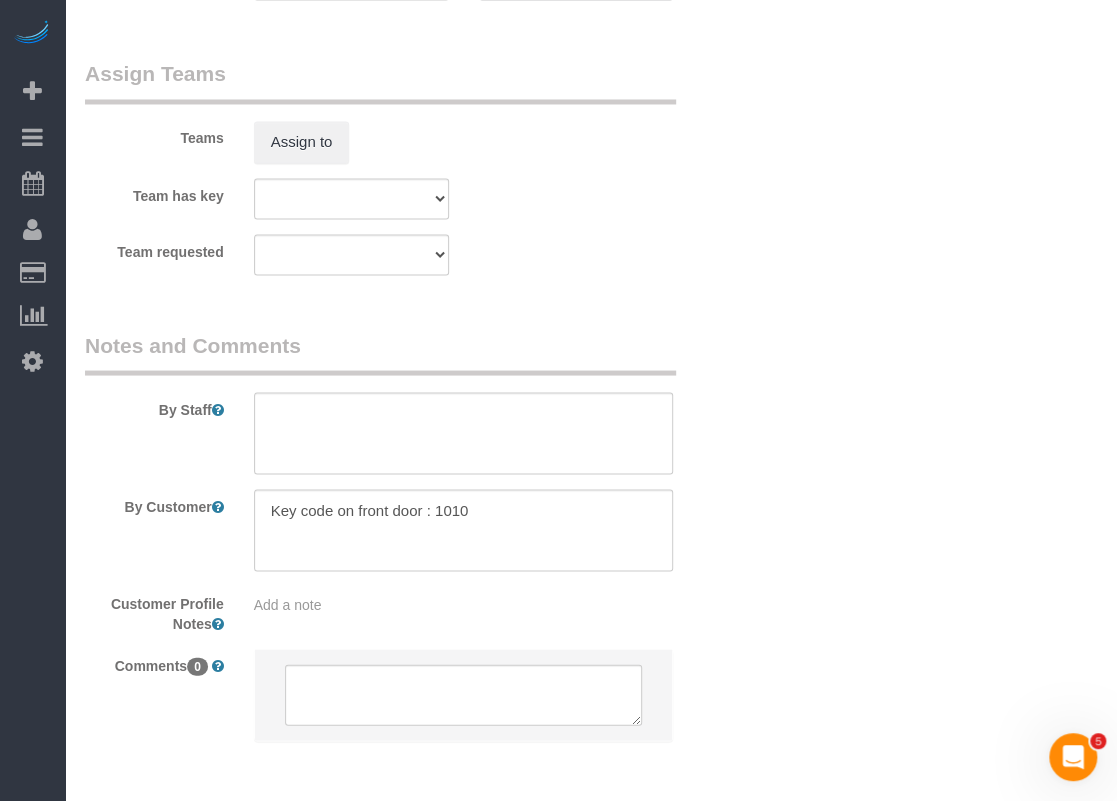 select on "3" 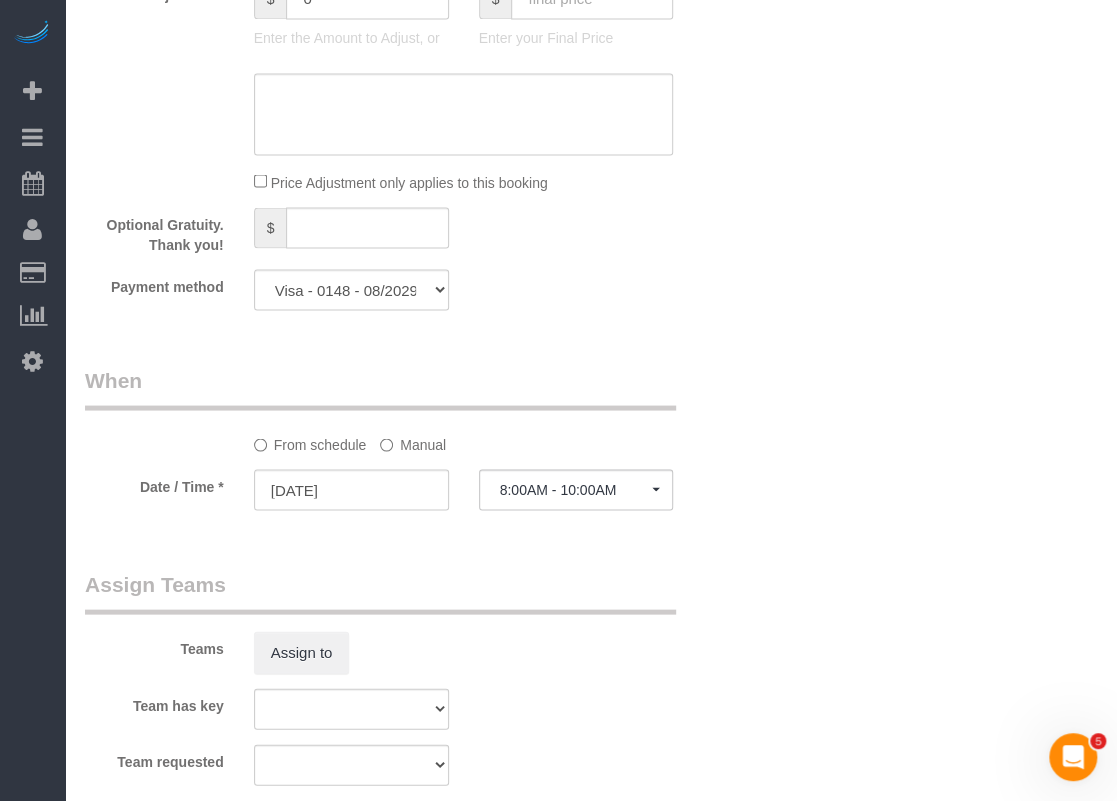 select on "object:3336" 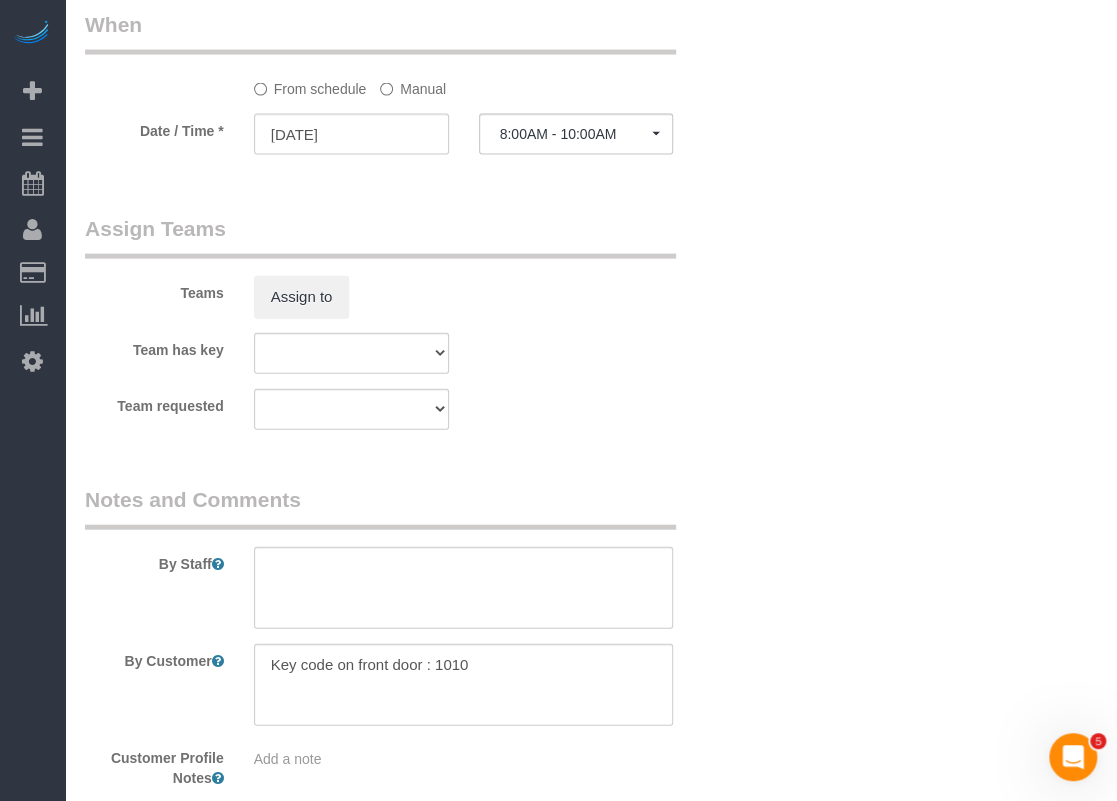 scroll, scrollTop: 2104, scrollLeft: 0, axis: vertical 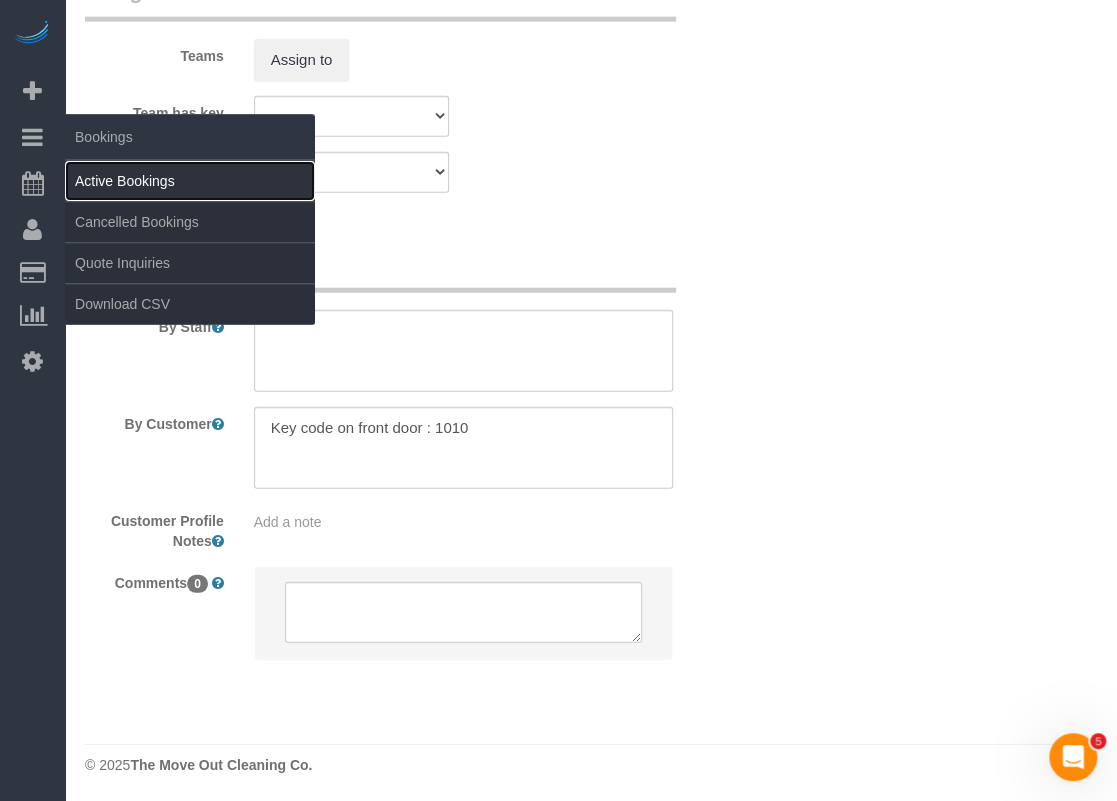 click on "Active Bookings" at bounding box center (190, 181) 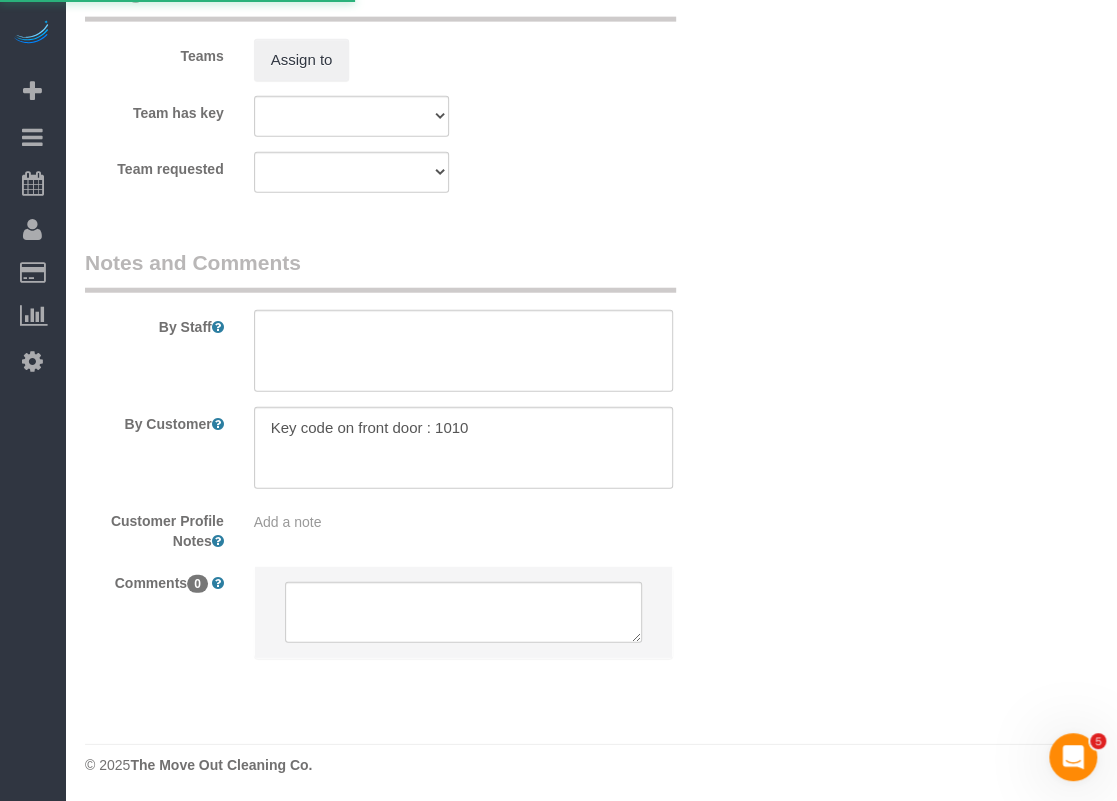 scroll, scrollTop: 0, scrollLeft: 0, axis: both 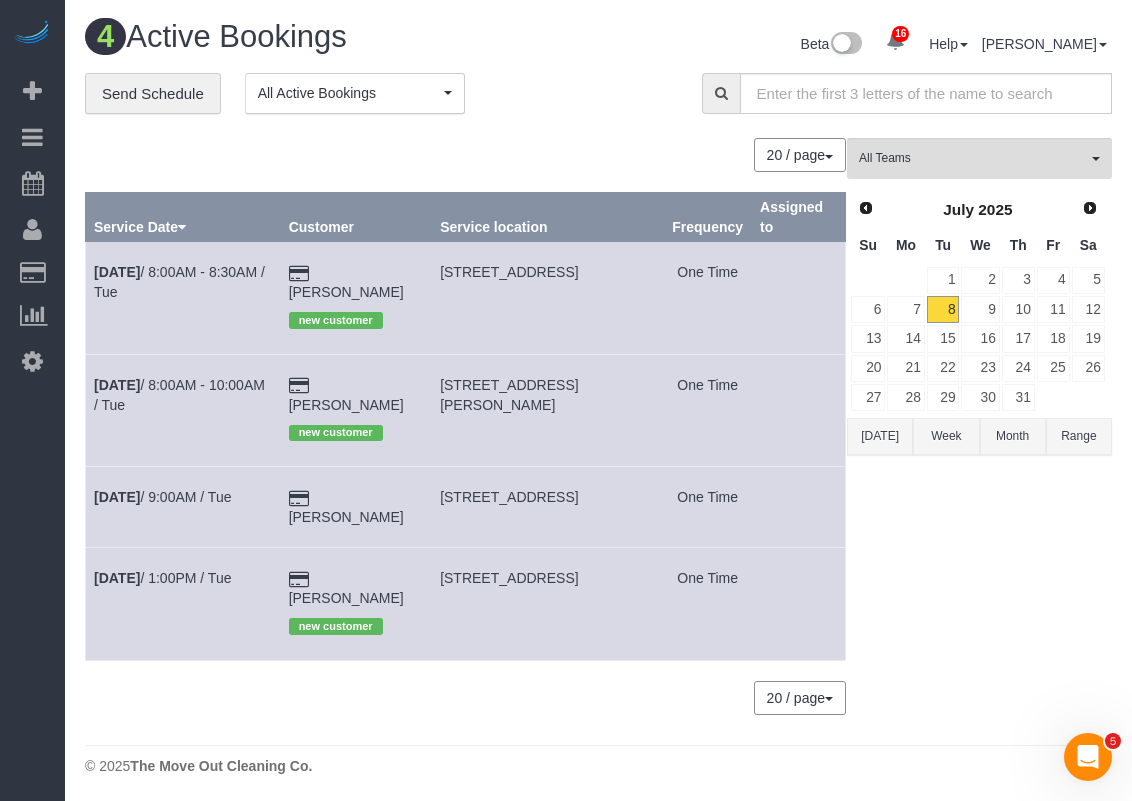 drag, startPoint x: 401, startPoint y: 359, endPoint x: 310, endPoint y: 363, distance: 91.08787 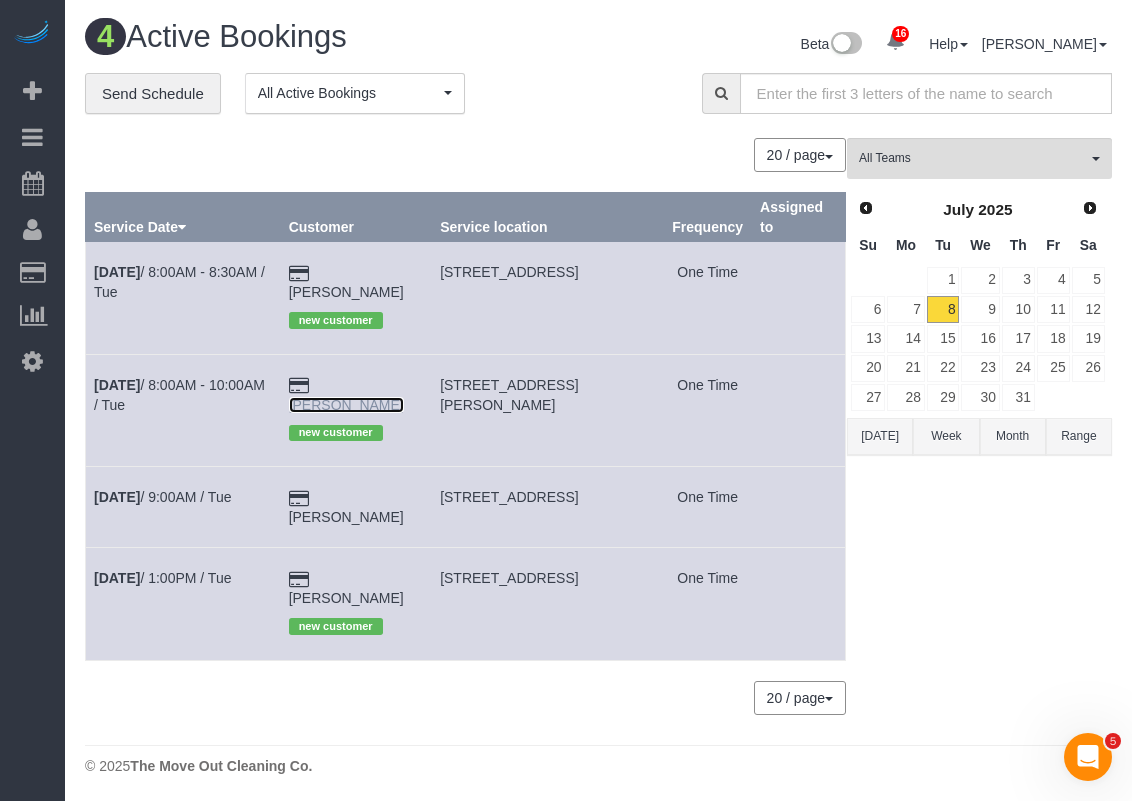 copy on "Jessica Kraft" 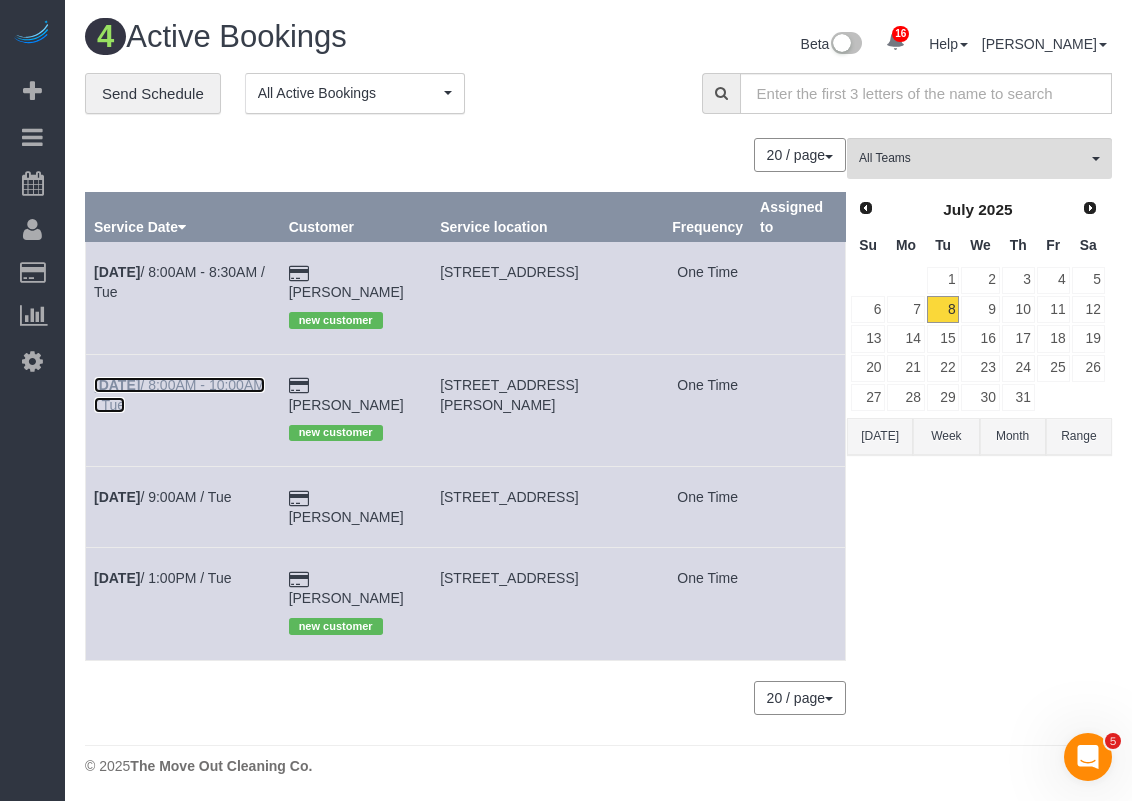 click on "Jul 8th
/ 8:00AM - 10:00AM / Tue" at bounding box center (179, 395) 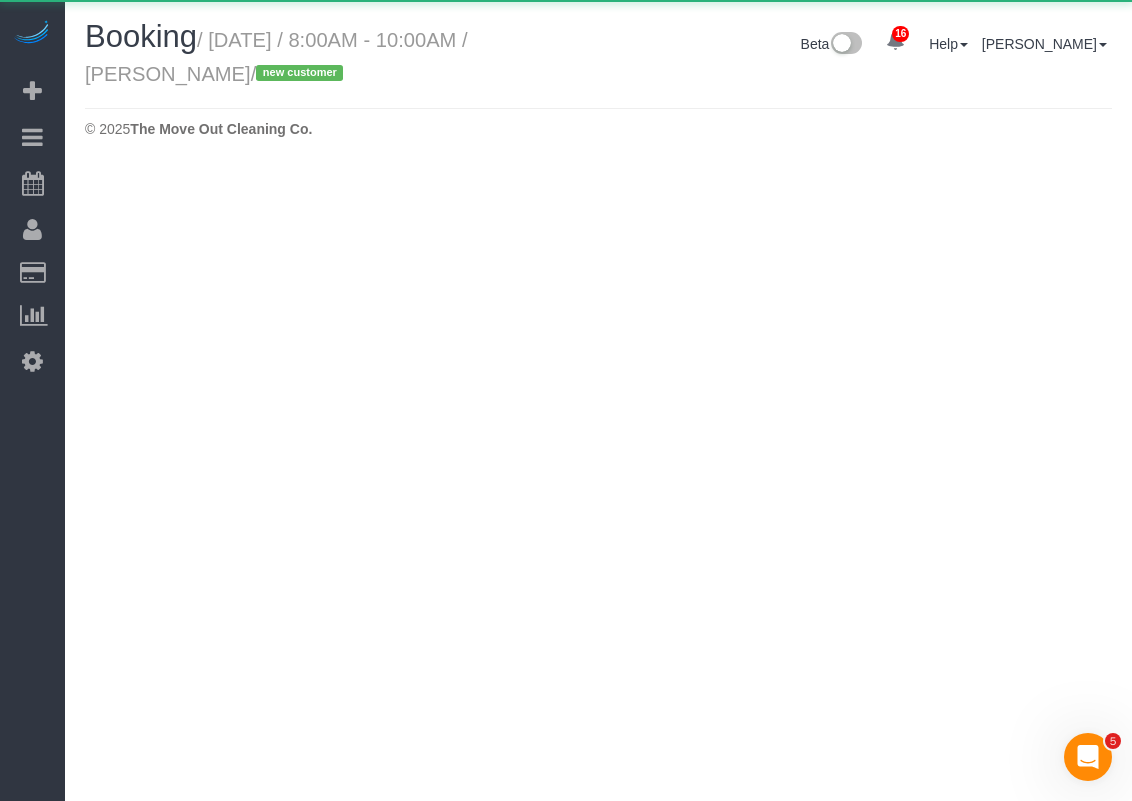 select on "[GEOGRAPHIC_DATA]" 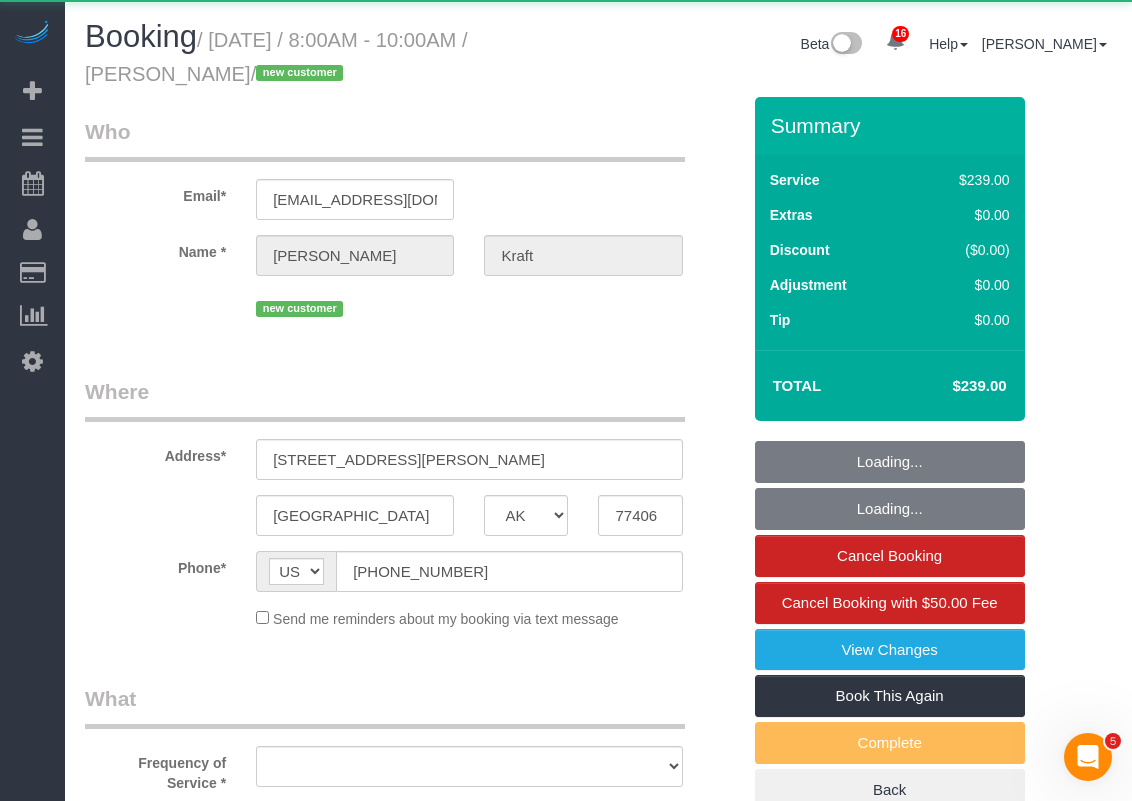 select on "object:4009" 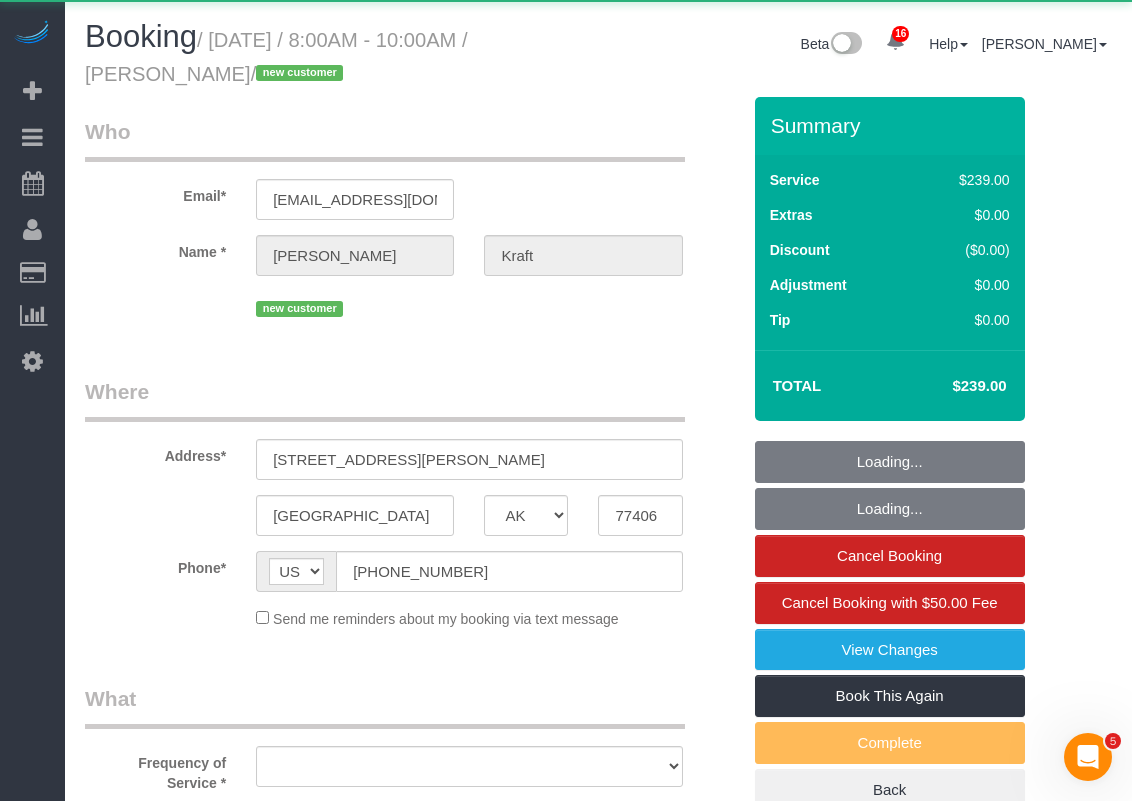 select on "string:fspay-53e46287-d8b2-4ada-84b1-68ad13d8e57d" 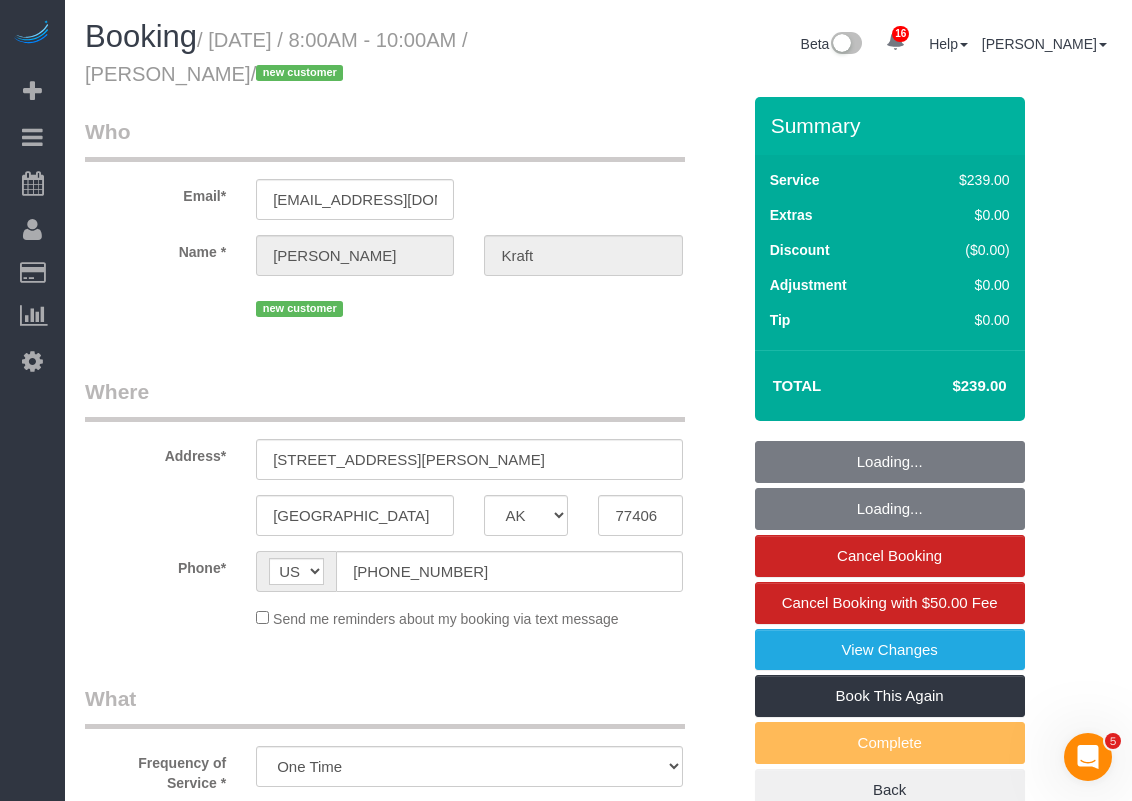 select on "spot68" 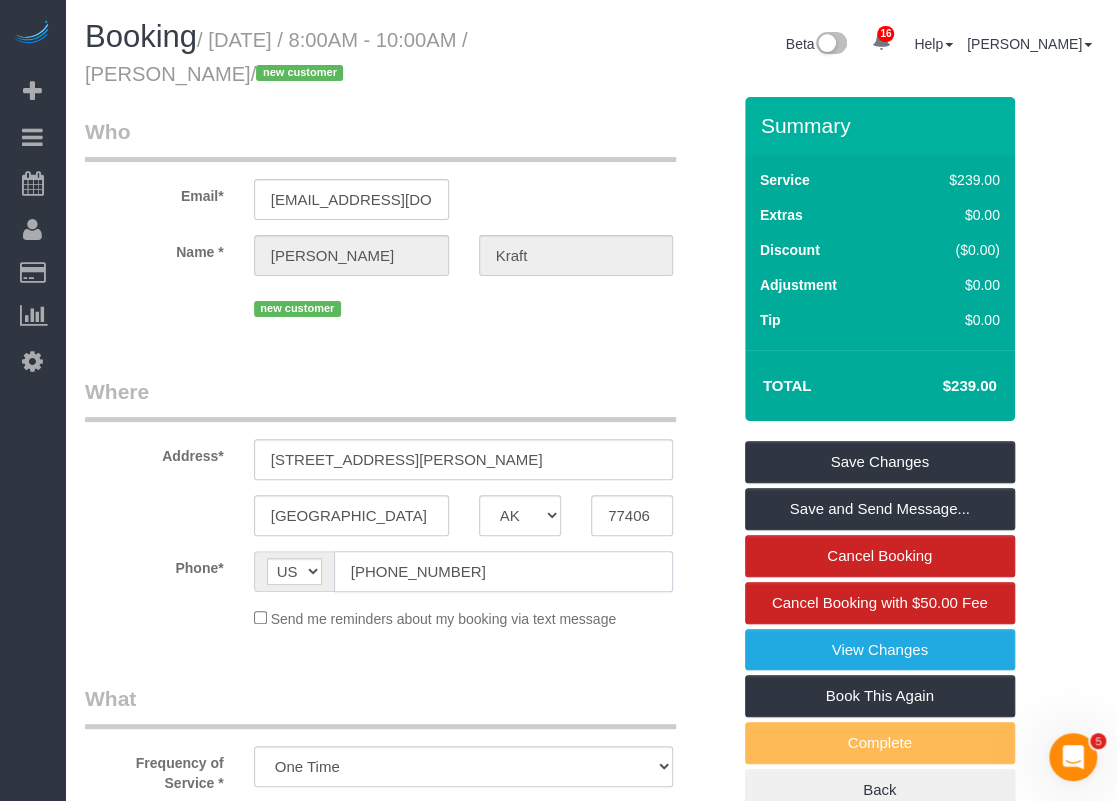 click on "(832) 312-2061" 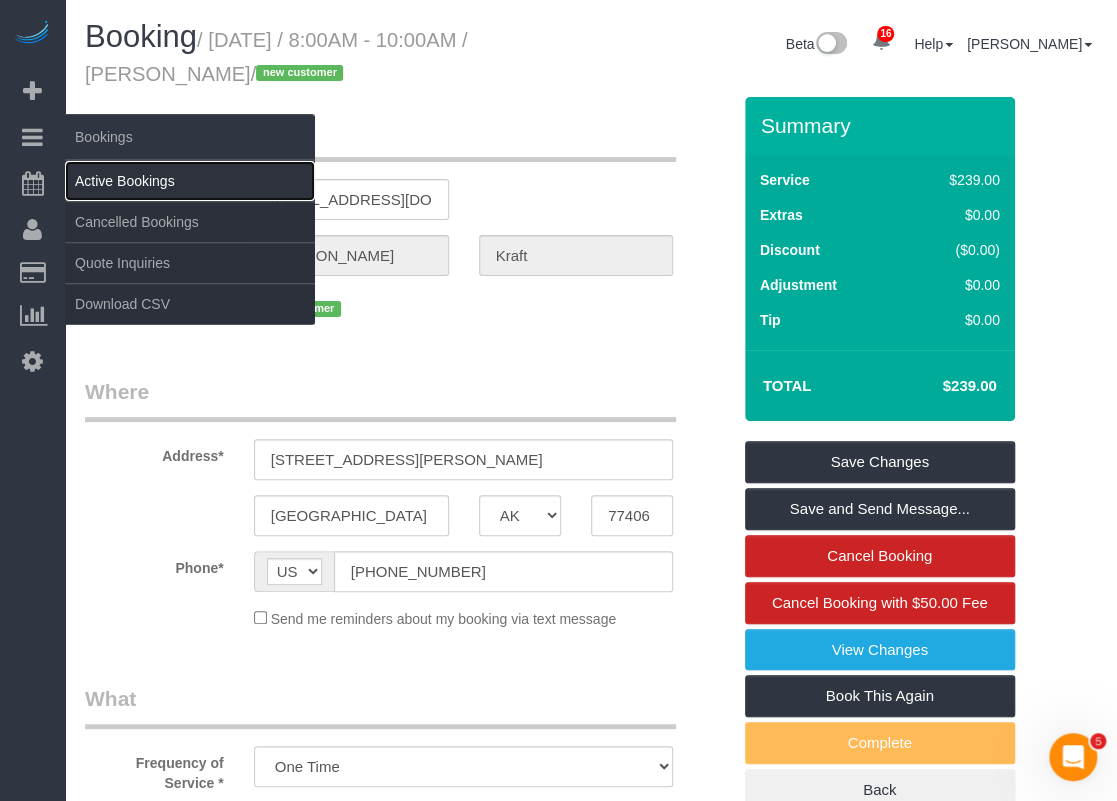 click on "Active Bookings" at bounding box center (190, 181) 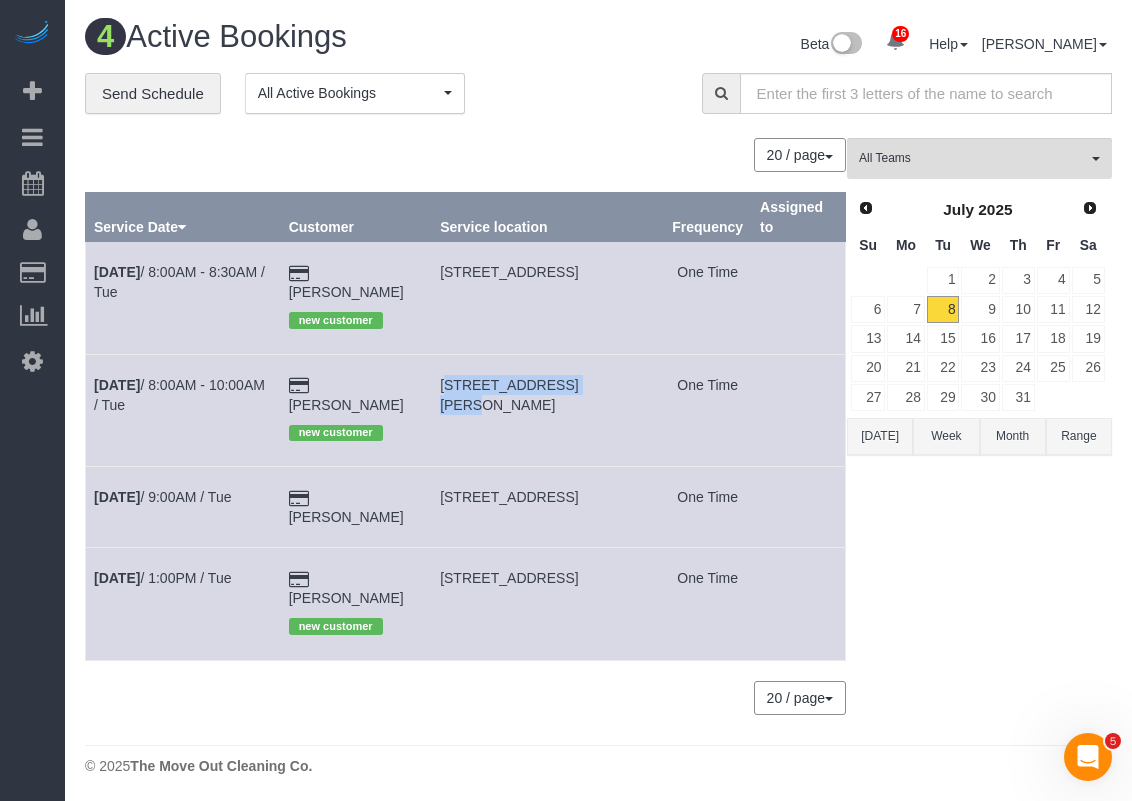 drag, startPoint x: 452, startPoint y: 363, endPoint x: 607, endPoint y: 362, distance: 155.00322 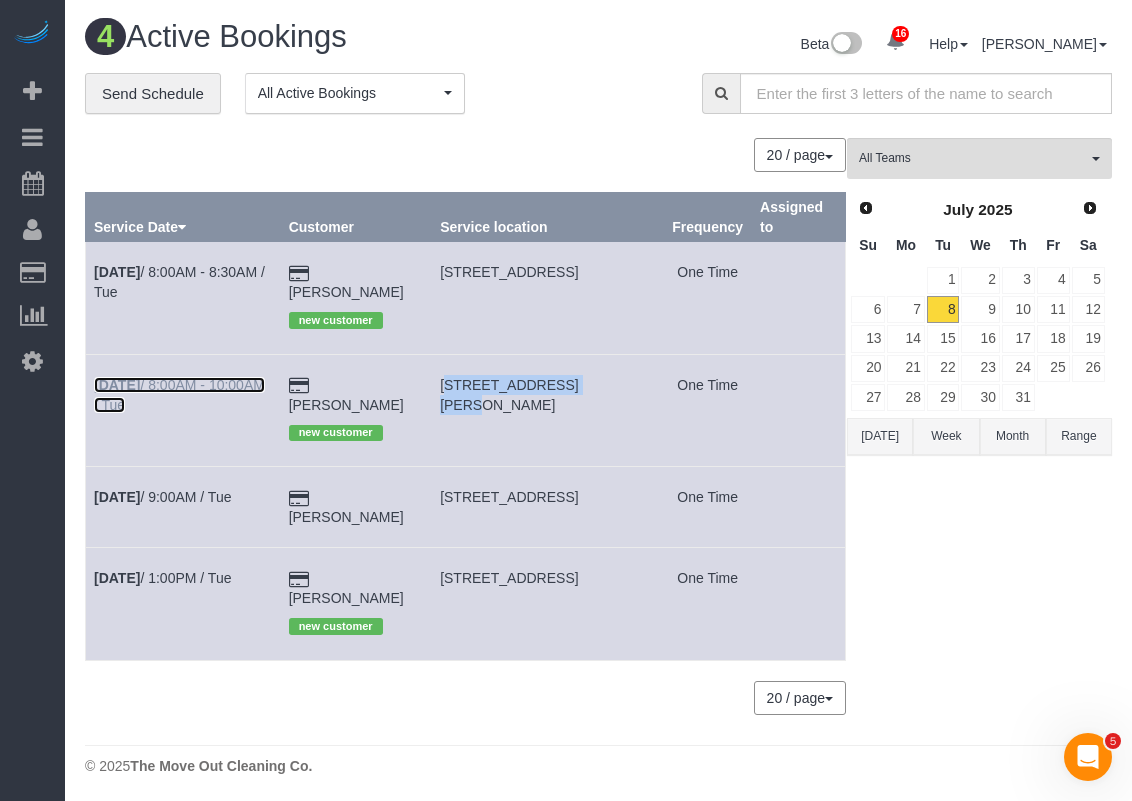 click on "Jul 8th
/ 8:00AM - 10:00AM / Tue" at bounding box center (179, 395) 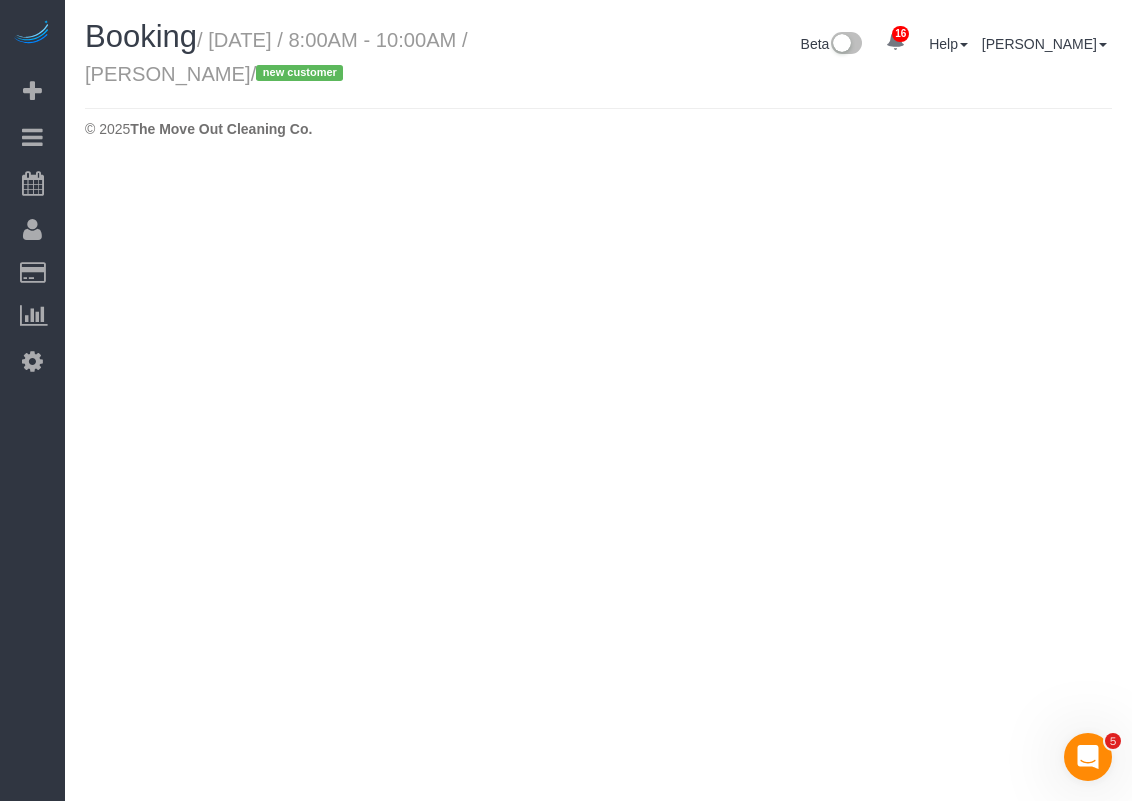 select on "[GEOGRAPHIC_DATA]" 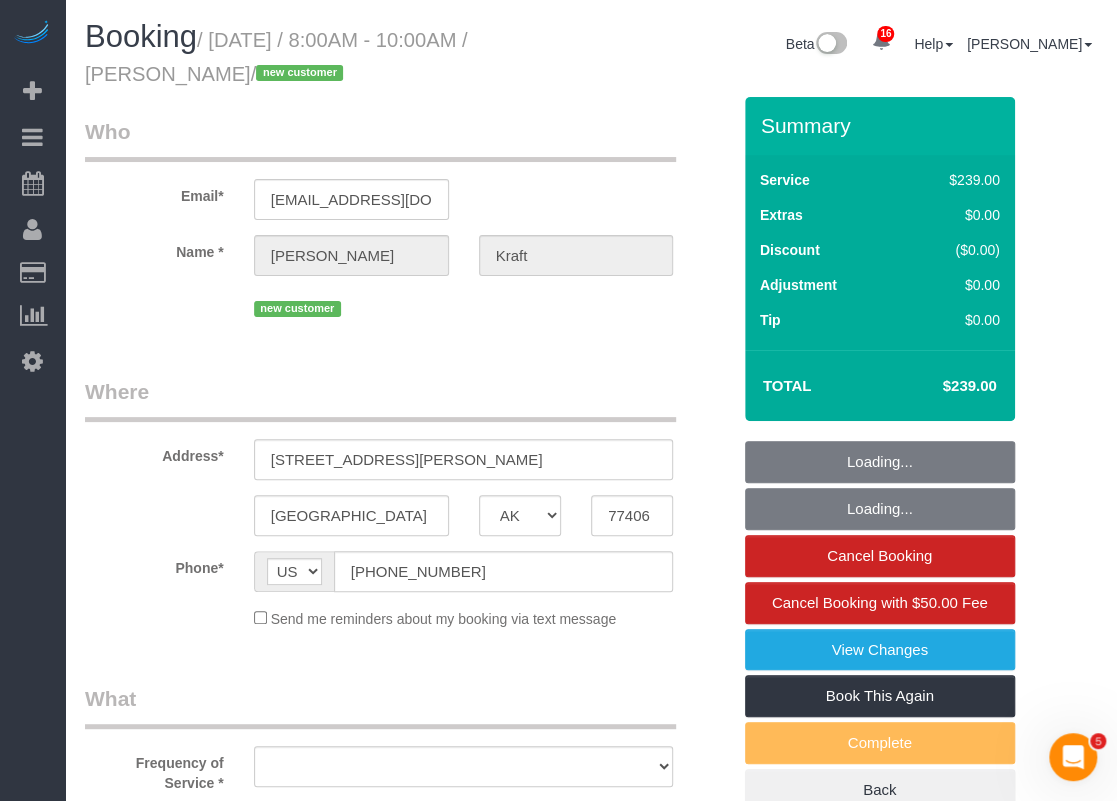 select on "string:fspay-53e46287-d8b2-4ada-84b1-68ad13d8e57d" 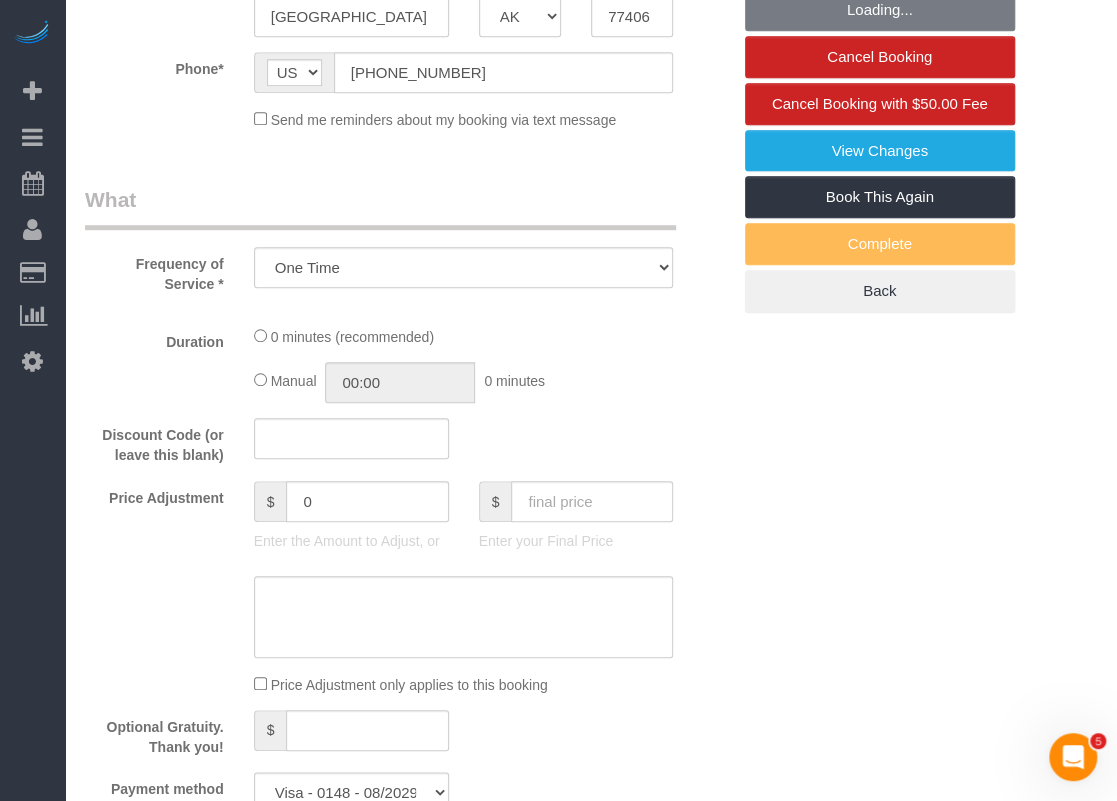 select on "object:4836" 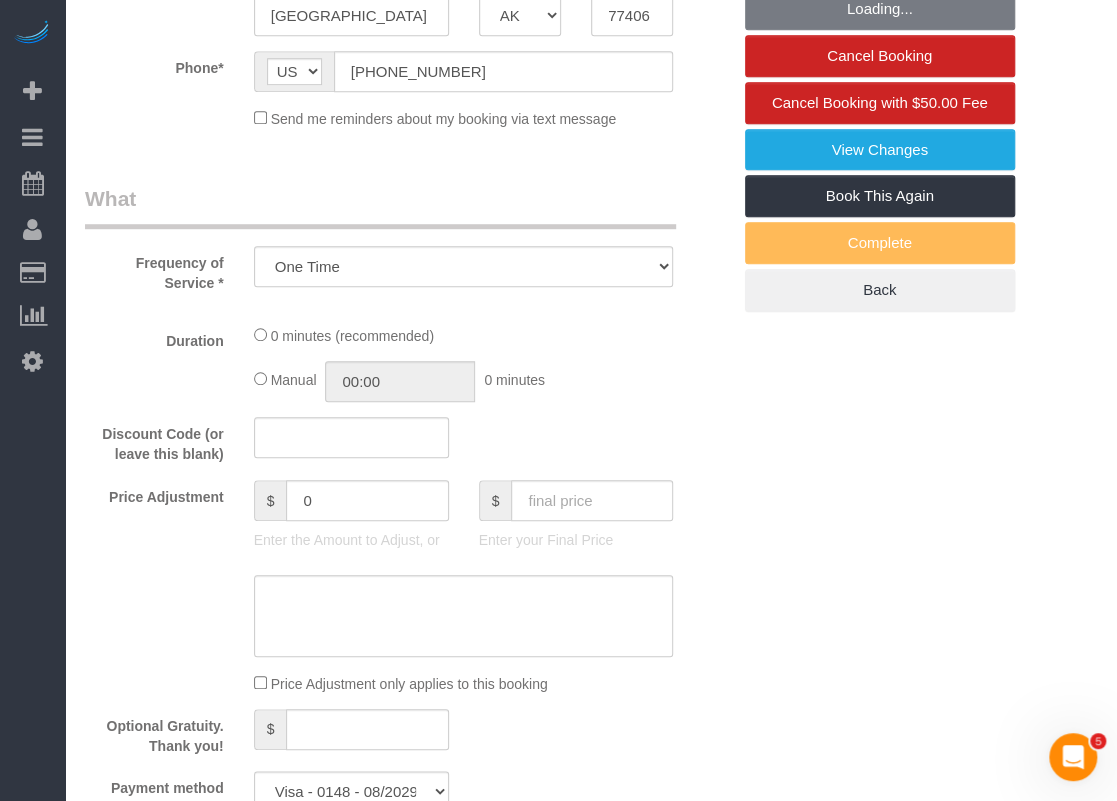 select on "3" 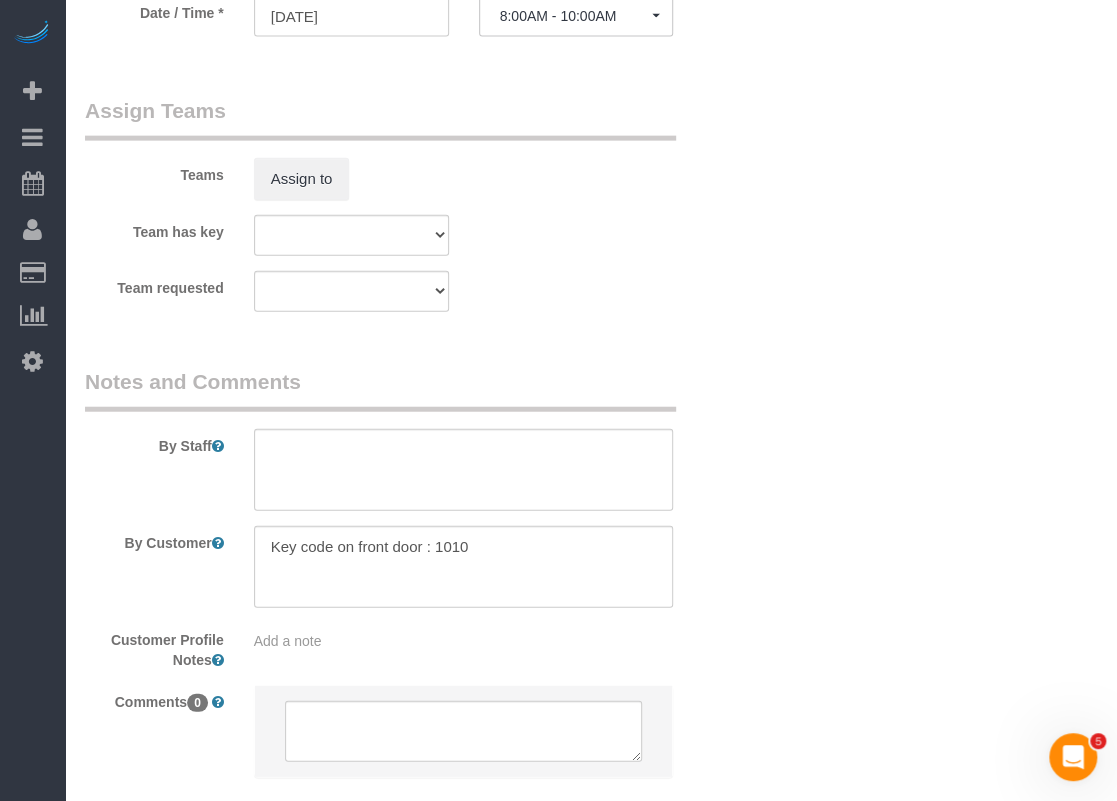 scroll, scrollTop: 2104, scrollLeft: 0, axis: vertical 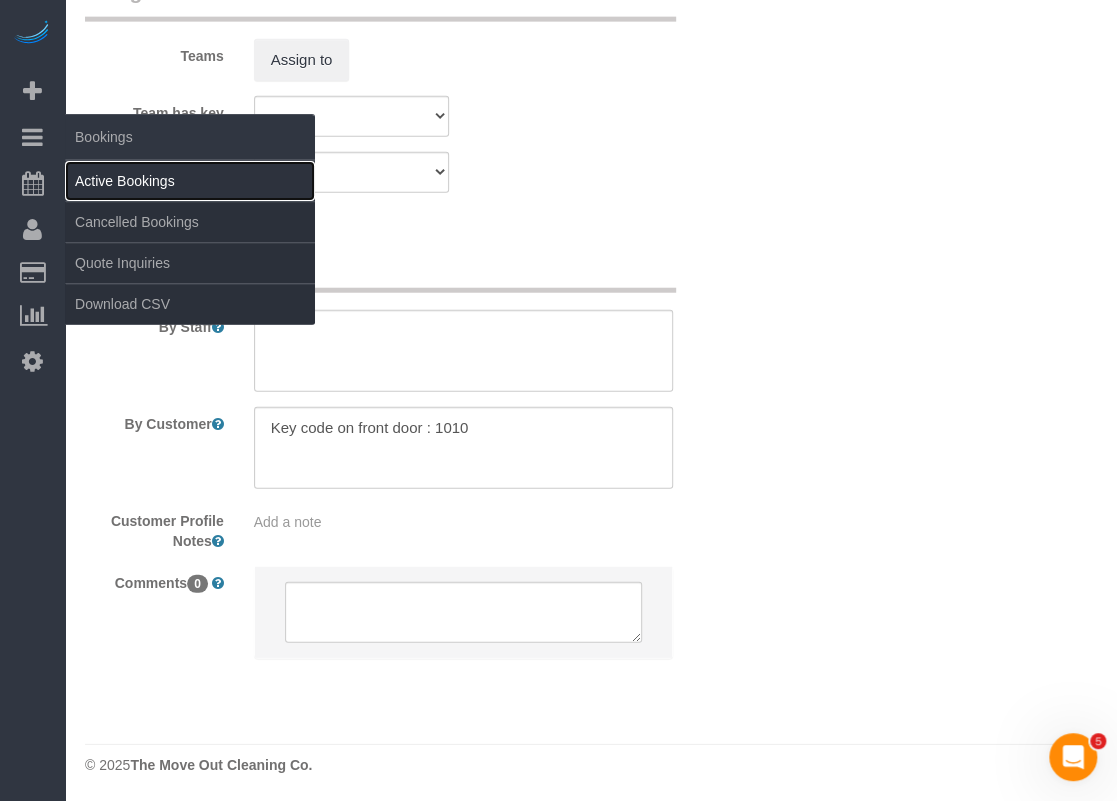 click on "Active Bookings" at bounding box center [190, 181] 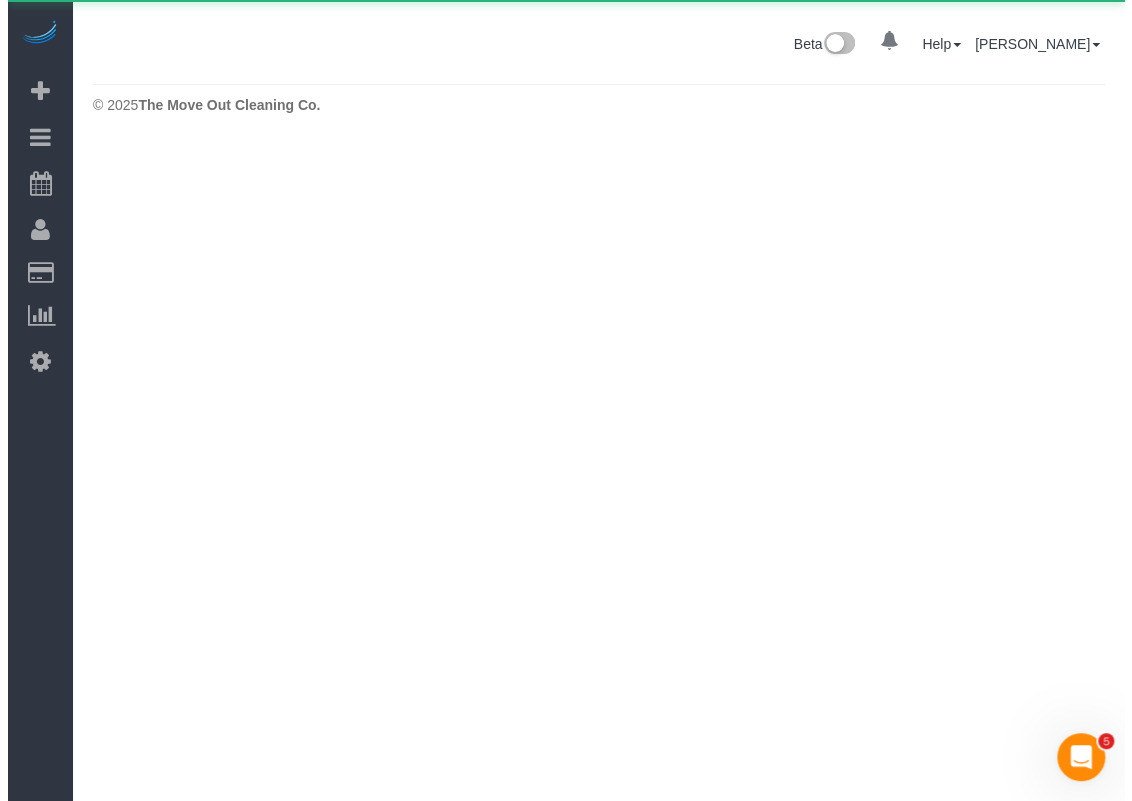 scroll, scrollTop: 0, scrollLeft: 0, axis: both 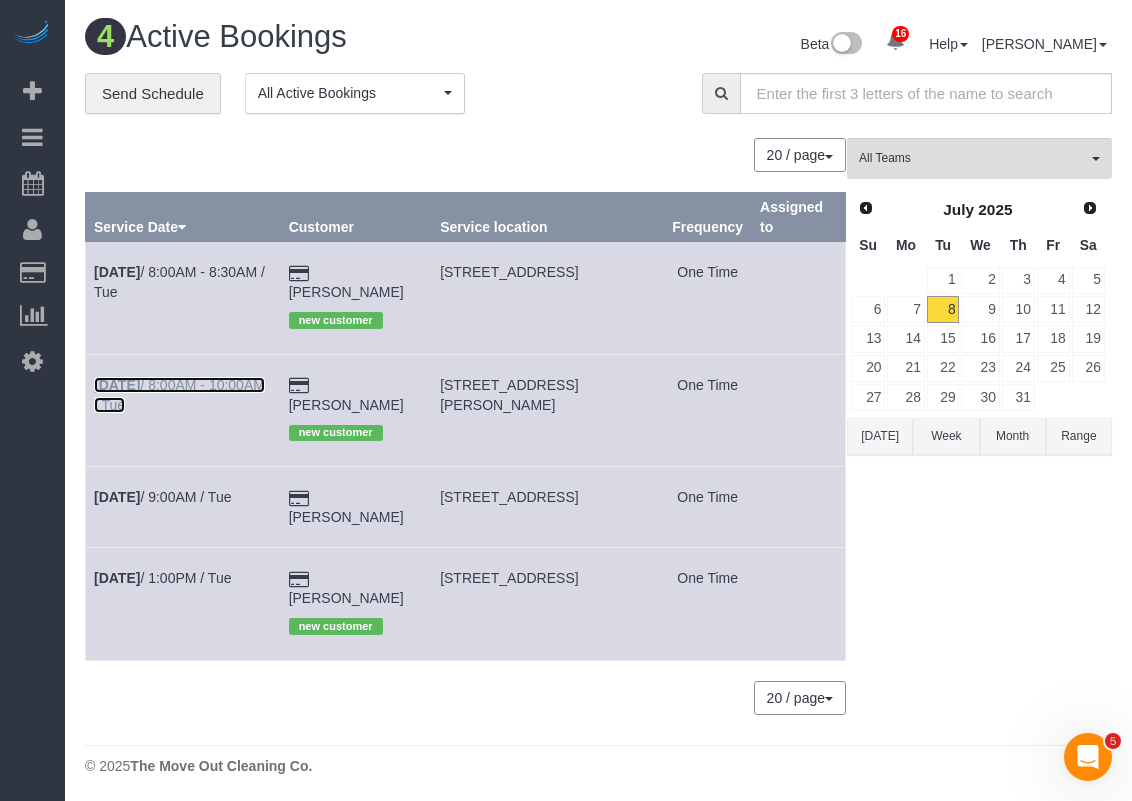 click on "Jul 8th
/ 8:00AM - 10:00AM / Tue" at bounding box center [179, 395] 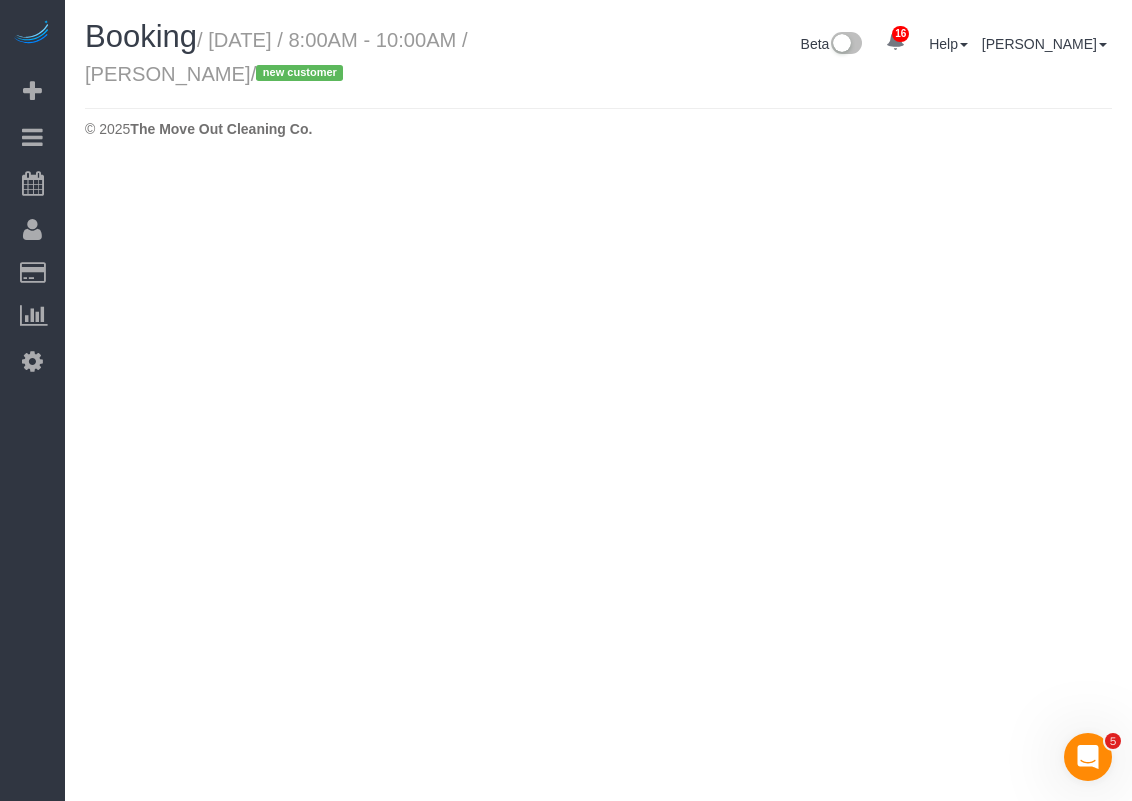 select on "[GEOGRAPHIC_DATA]" 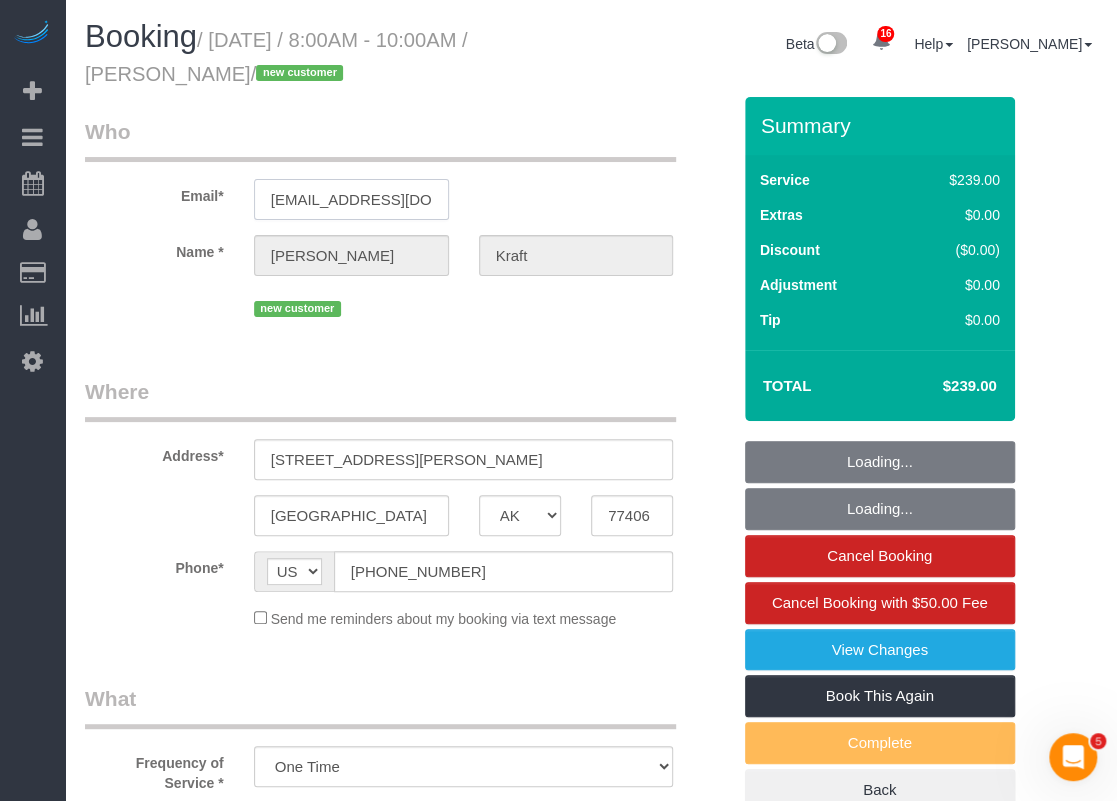 select on "object:5509" 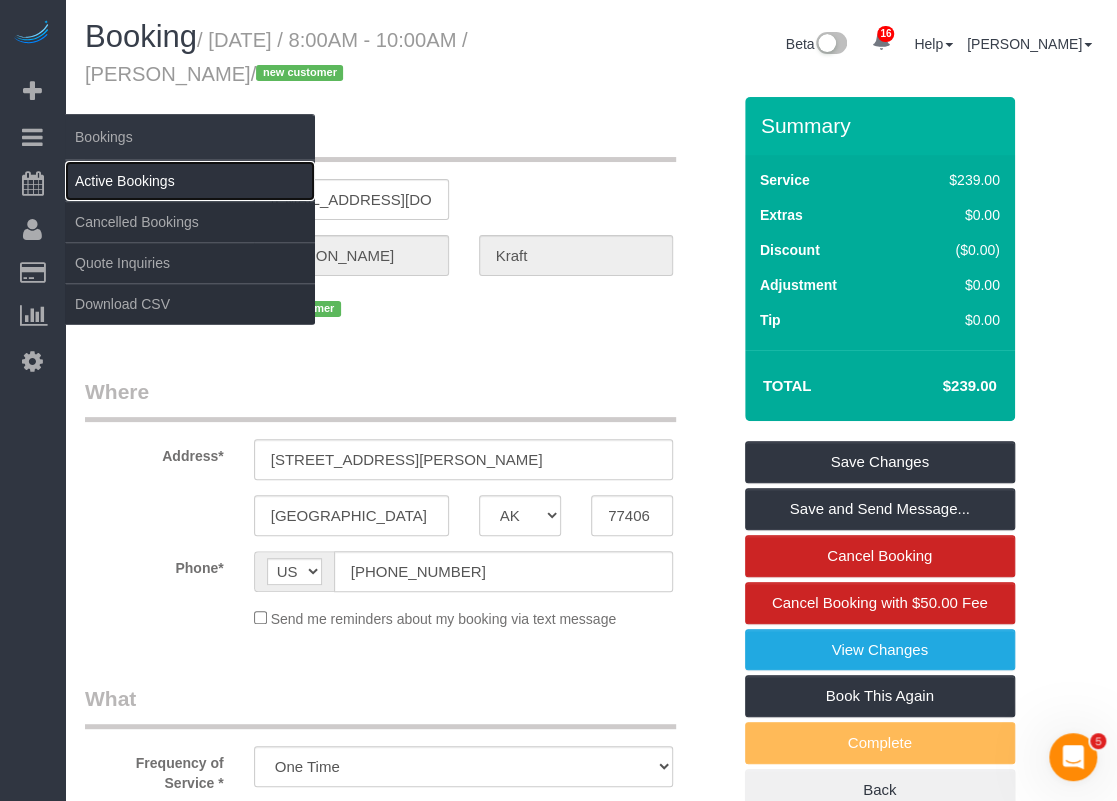 click on "Active Bookings" at bounding box center (190, 181) 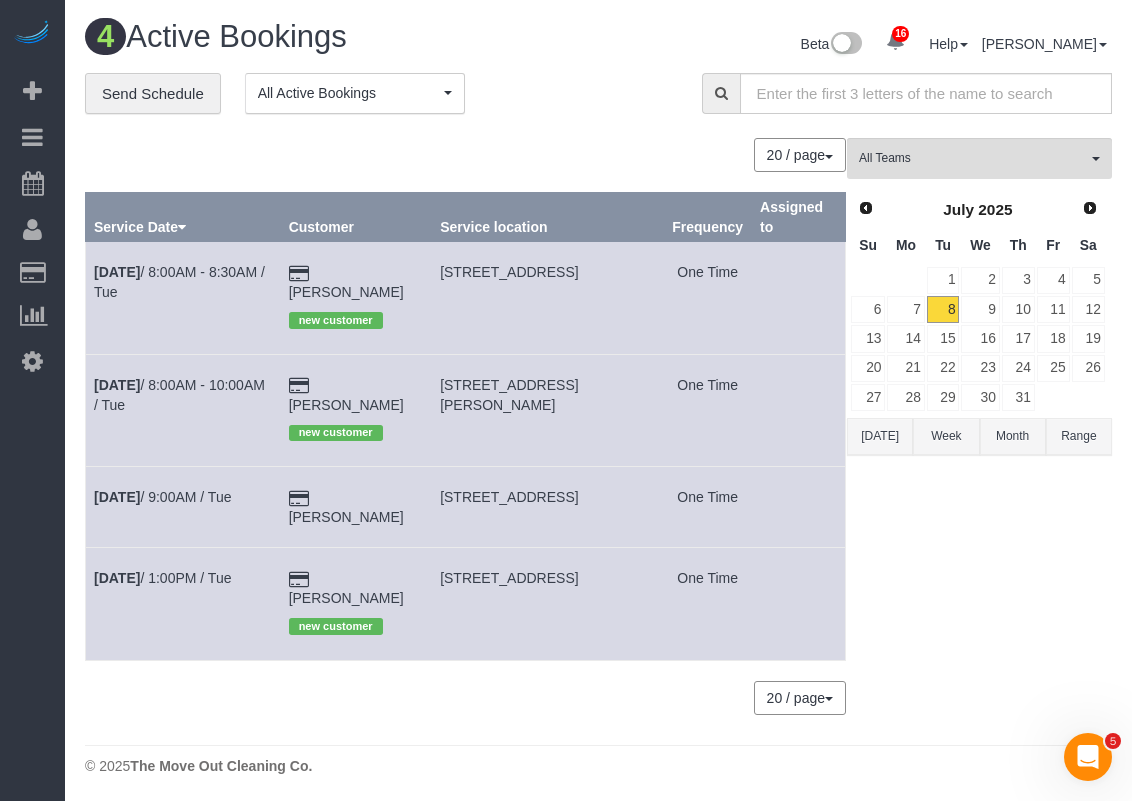 drag, startPoint x: 454, startPoint y: 362, endPoint x: 588, endPoint y: 381, distance: 135.34032 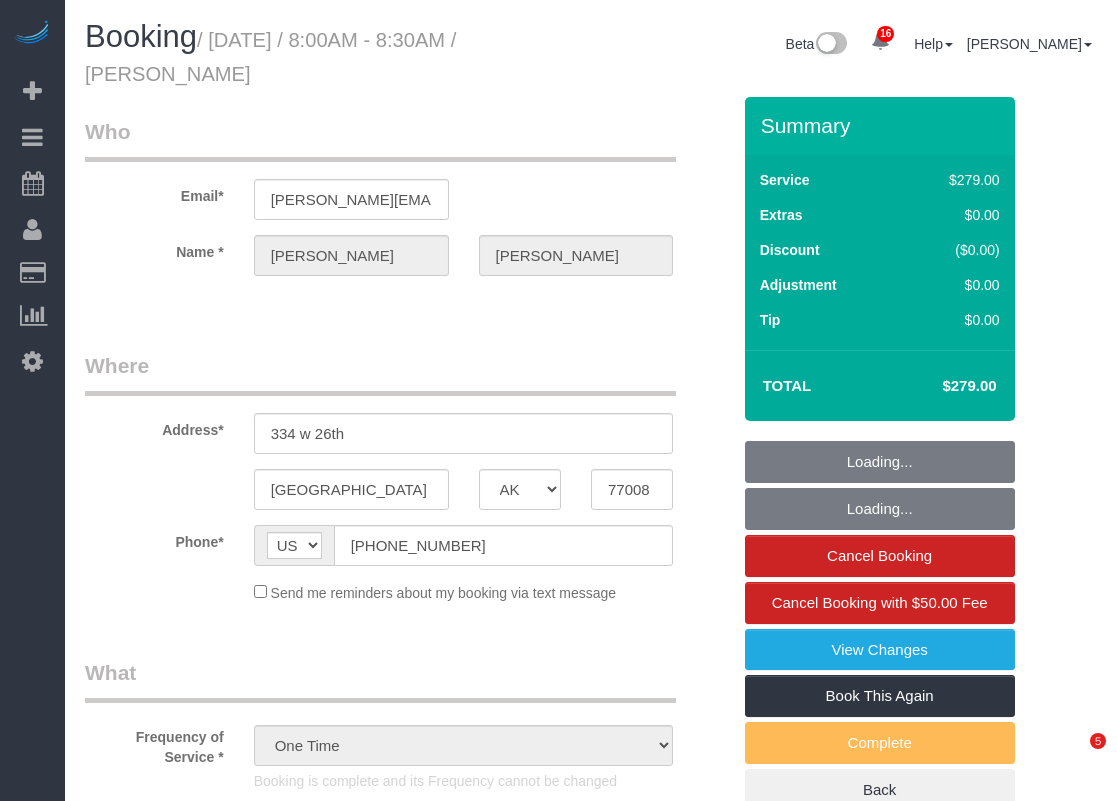 select on "[GEOGRAPHIC_DATA]" 